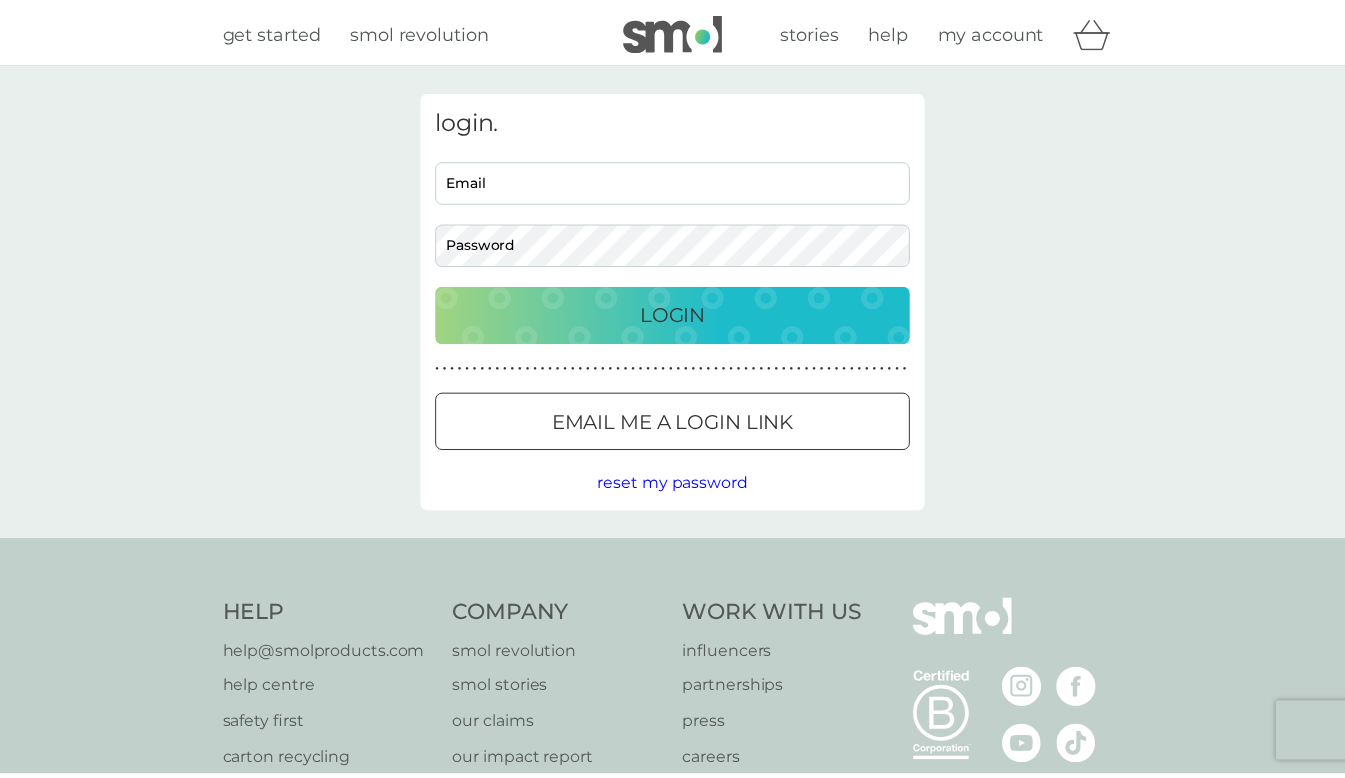 scroll, scrollTop: 0, scrollLeft: 0, axis: both 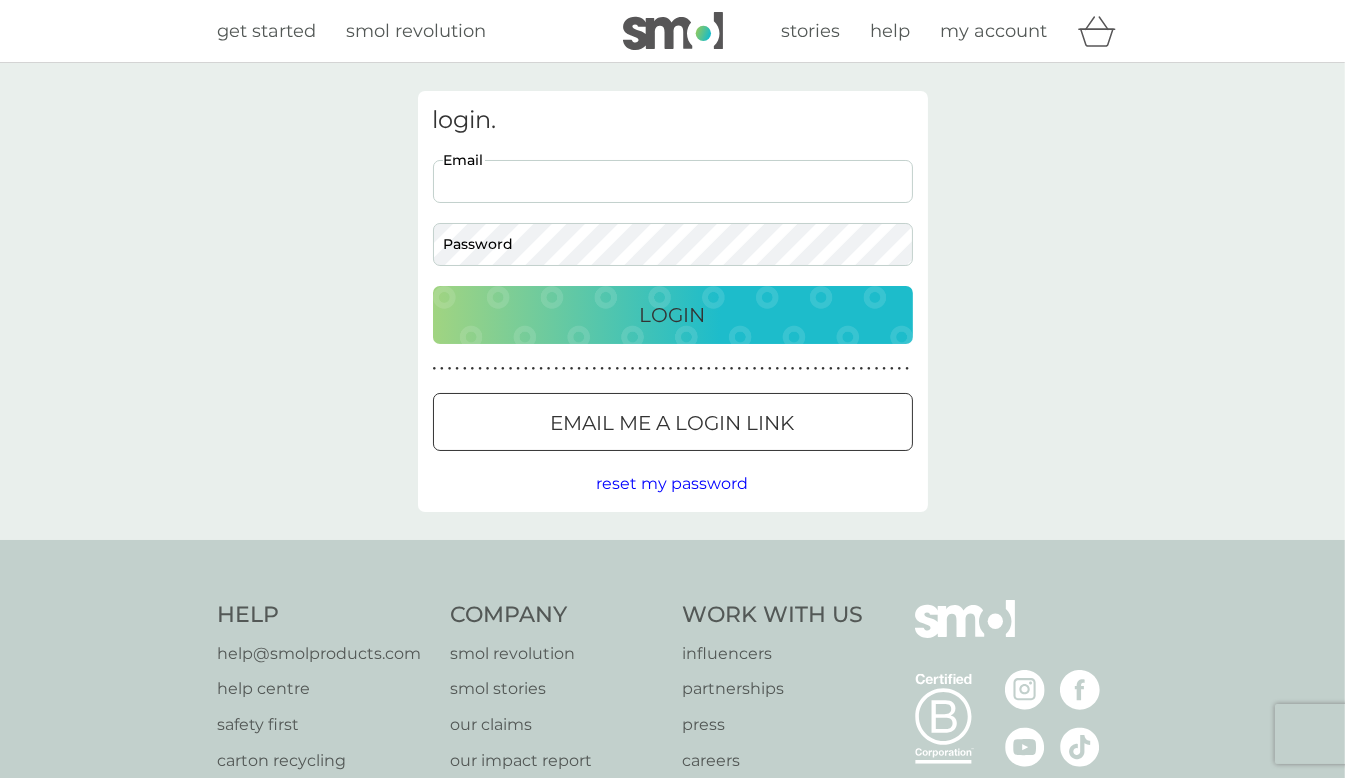 click on "Email" at bounding box center [673, 181] 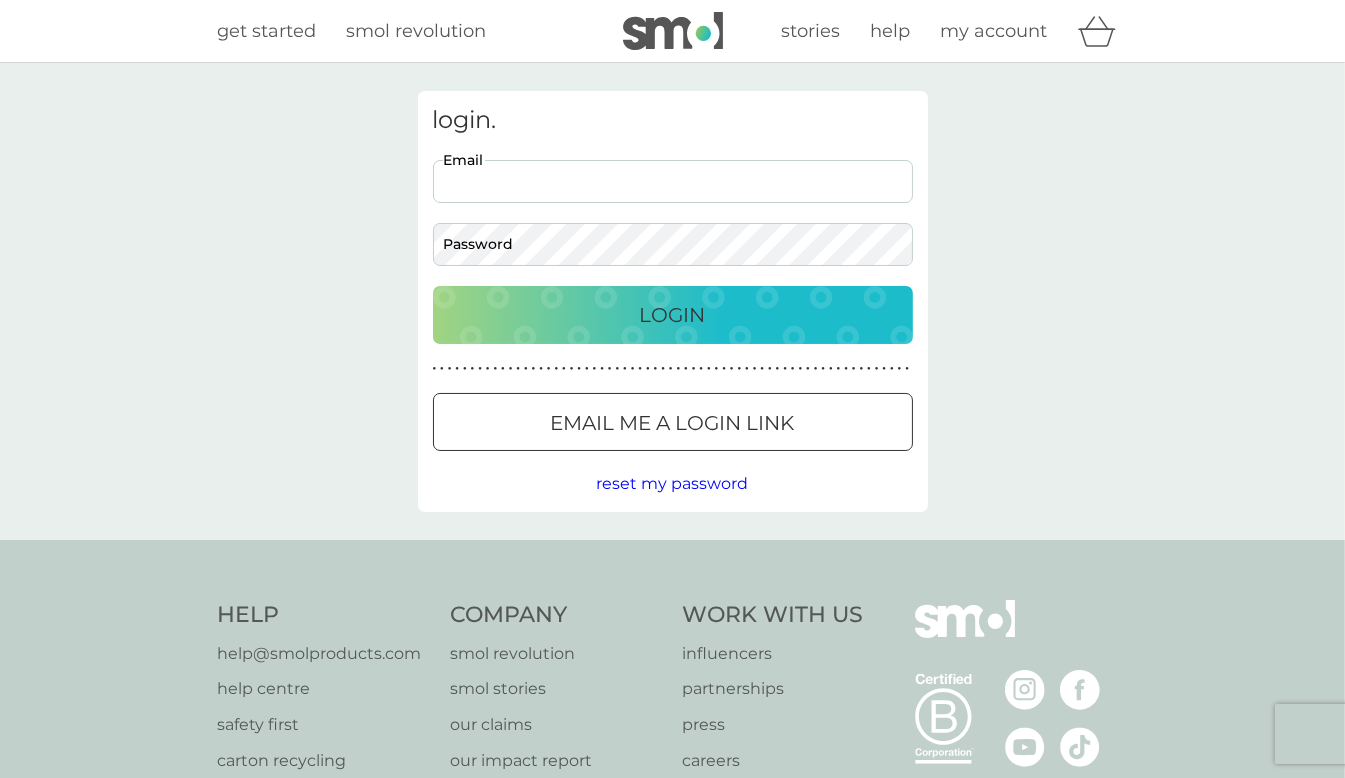 type on "hannah.lapin@example.com" 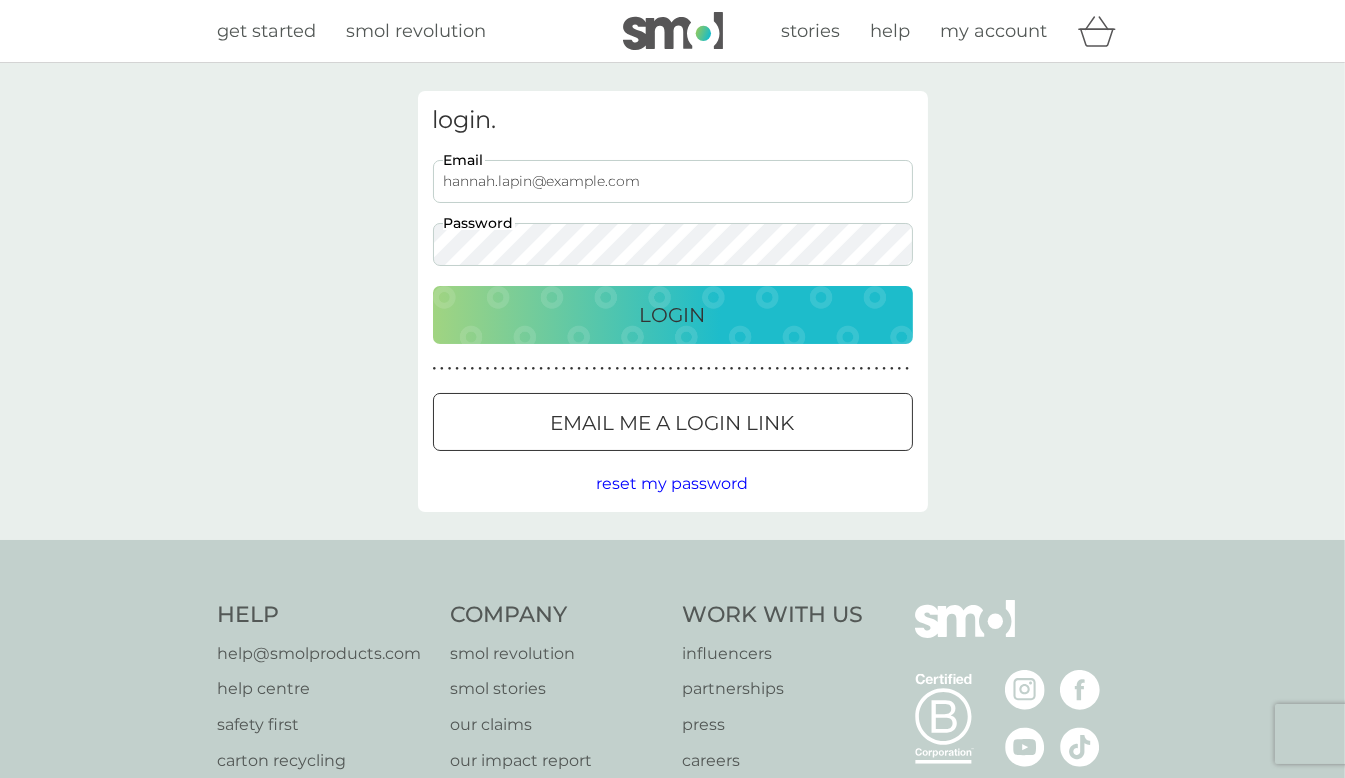 click at bounding box center [433, 223] 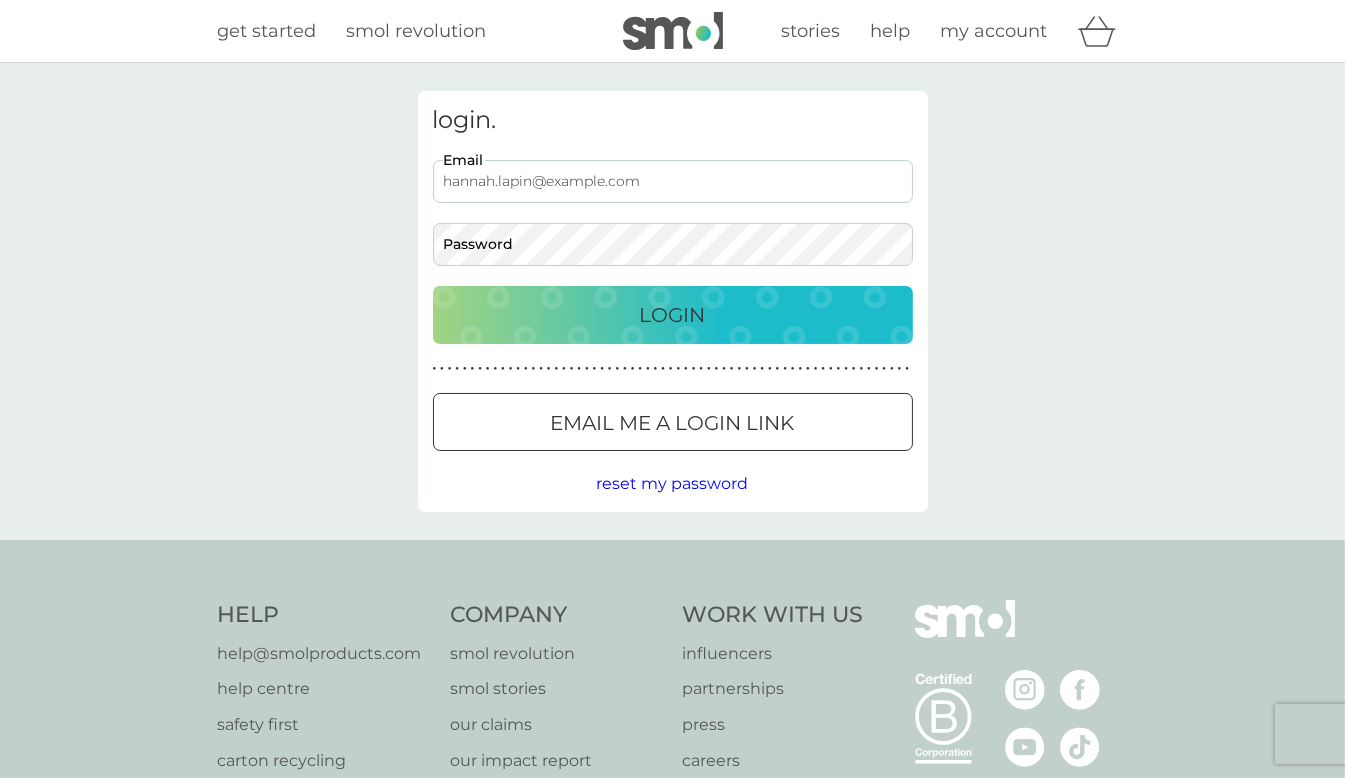 click on "login. hannah.lapin@example.com Email Password Login ● ● ● ● ● ● ● ● ● ● ● ● ● ● ● ● ● ● ● ● ● ● ● ● ● ● ● ● ● ● ● ● ● ● ● ● ● ● ● ● ● ● ● ● ● ● ● ● ● ● ● ● ● ● ● ● ● ● ● ● ● ● ● ● ● ● ● ● ● ● Email me a login link reset my password" at bounding box center [672, 301] 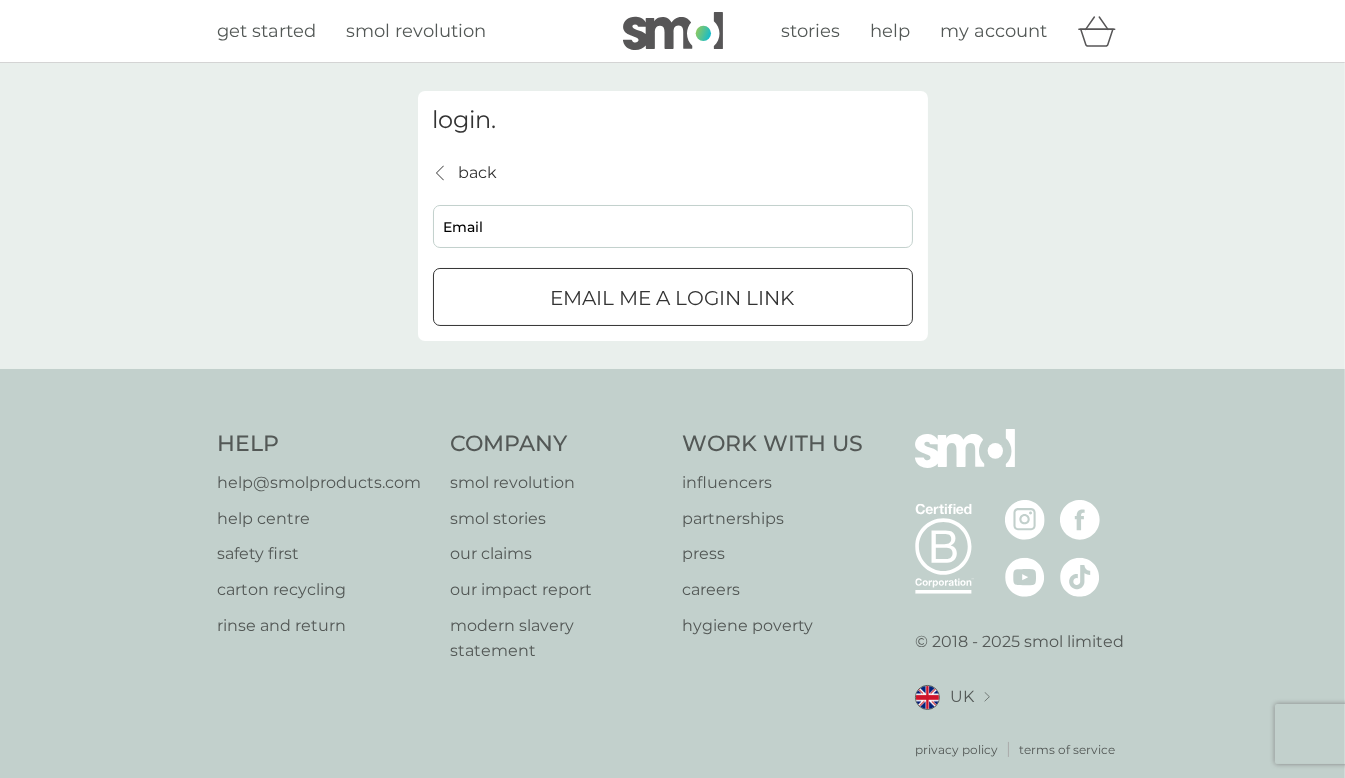 click on "Email" at bounding box center [673, 226] 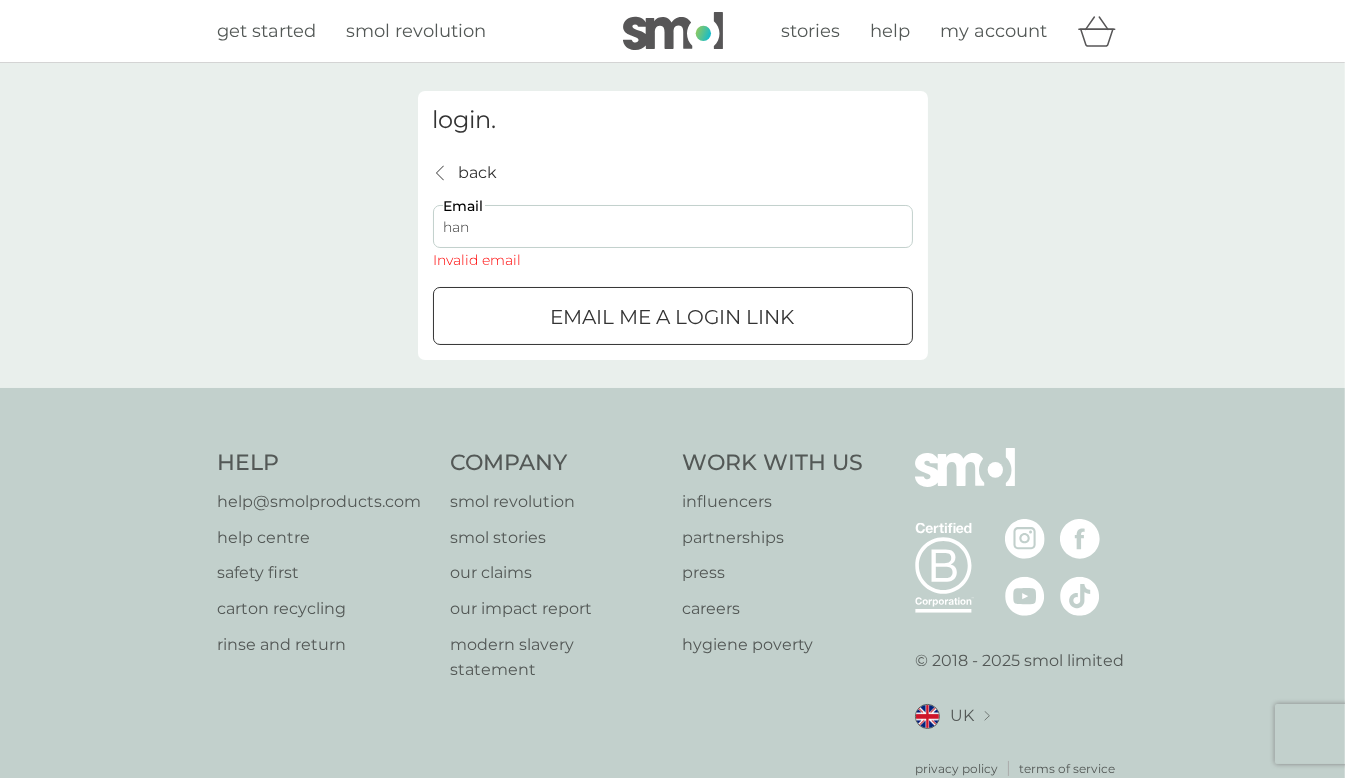 type on "hannah.lapin@example.com" 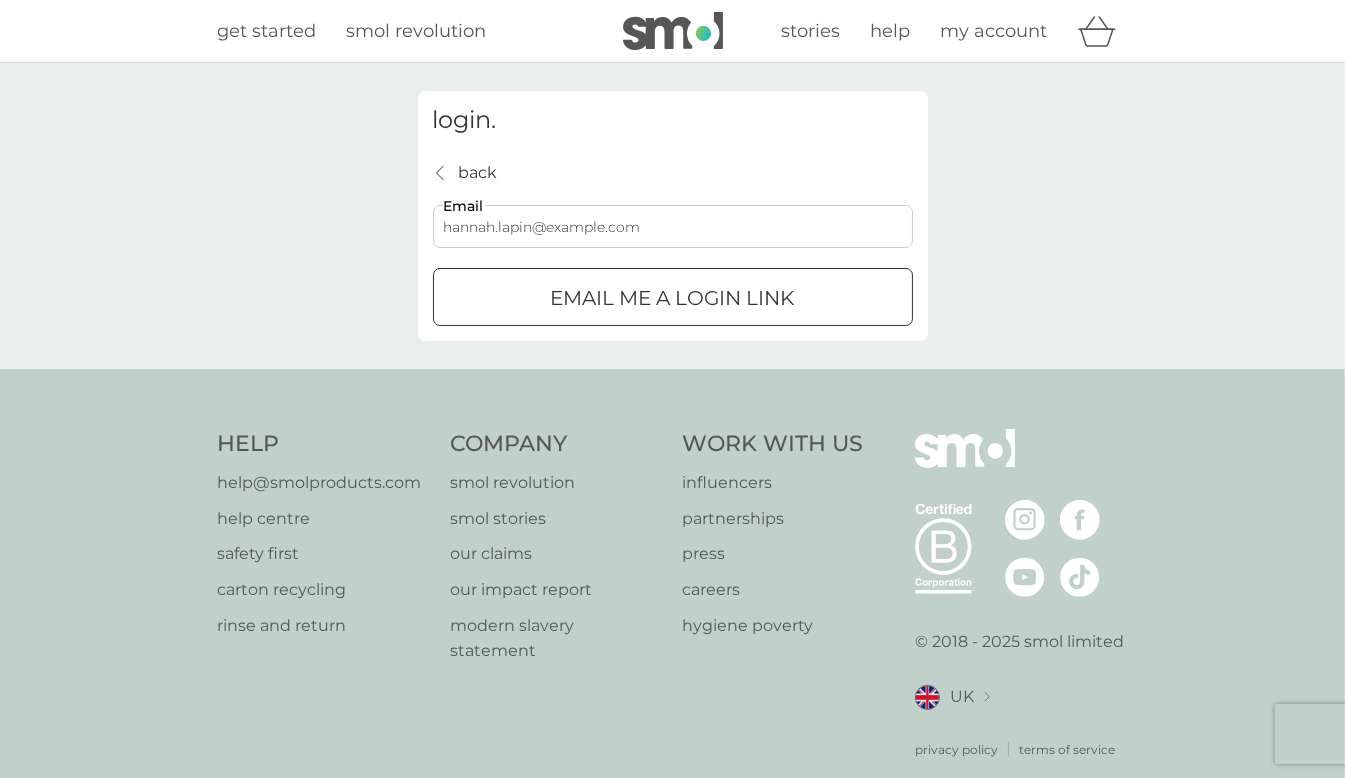 click on "Email me a login link" at bounding box center [673, 298] 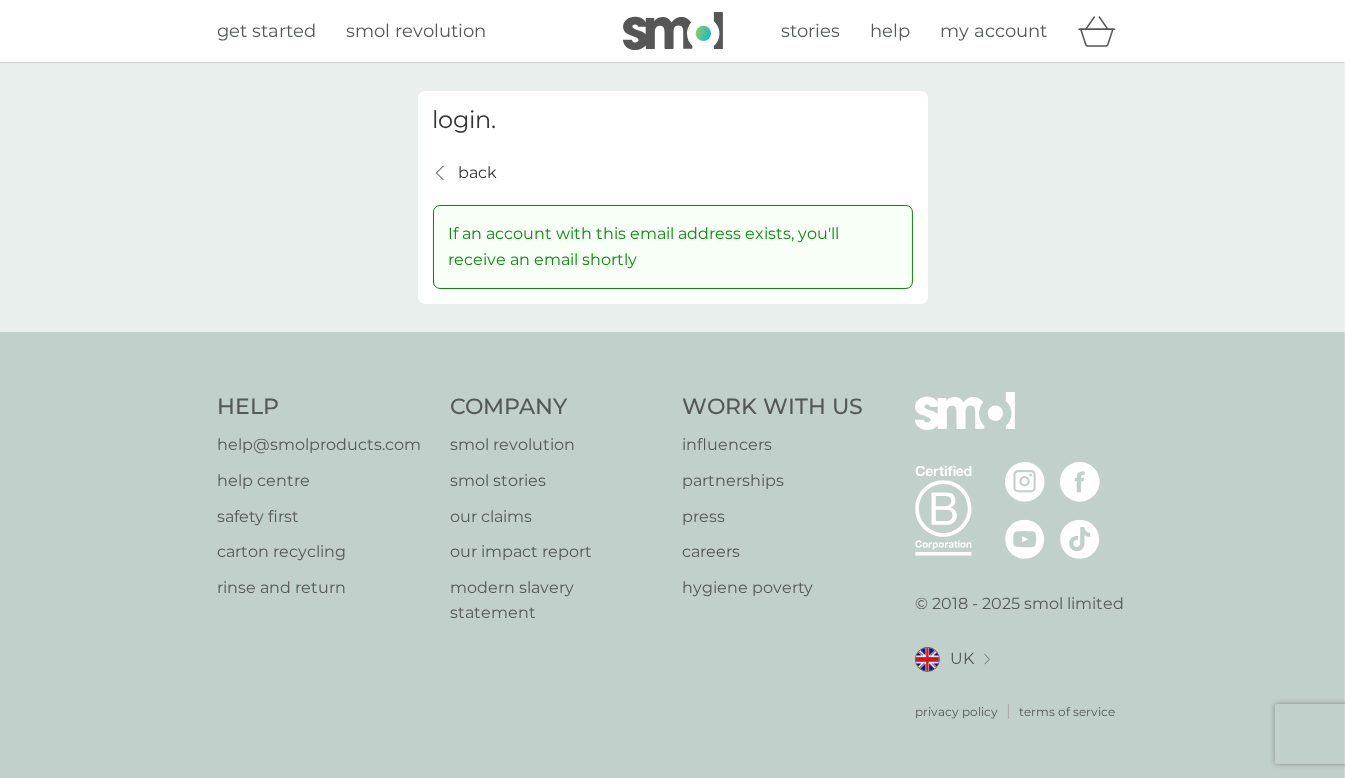 click on "login. back back If an account with this email address exists, you'll receive an email shortly" at bounding box center (673, 197) 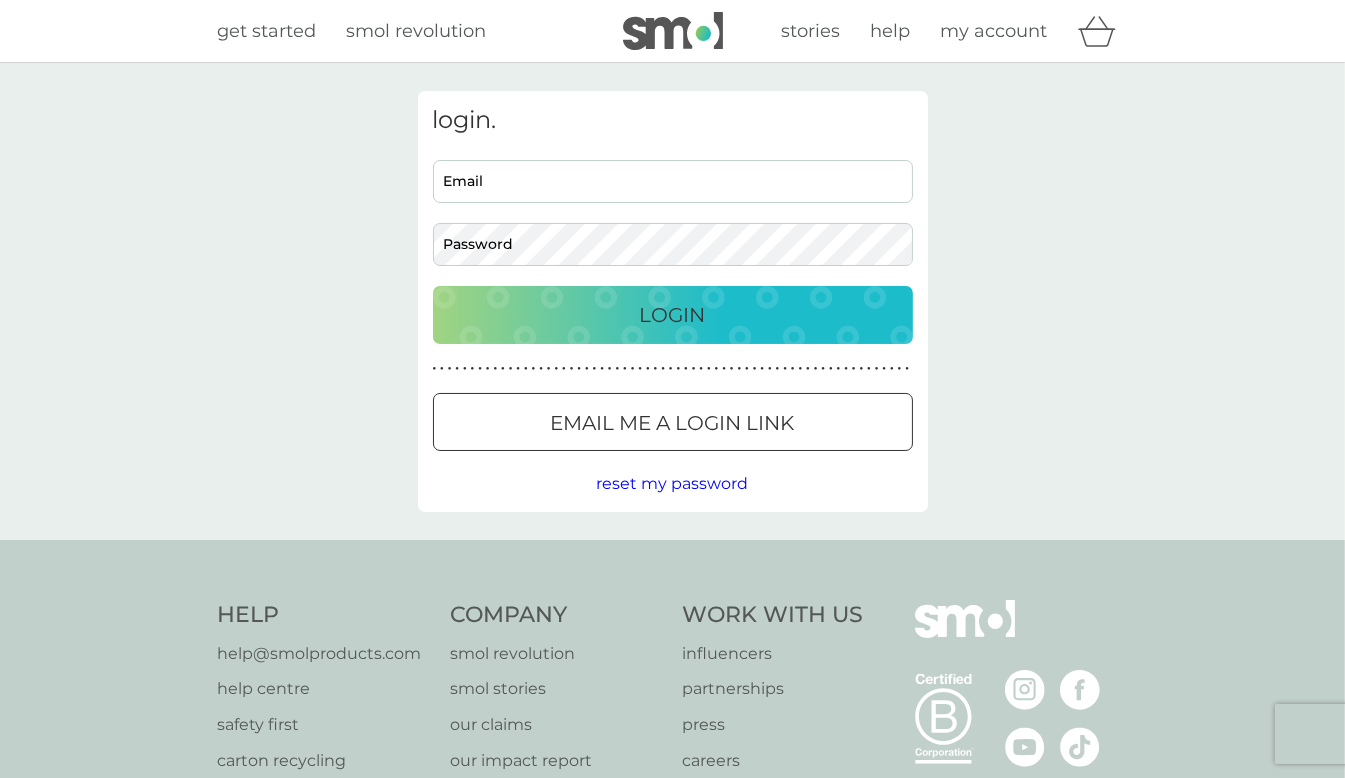 click on "Email" at bounding box center [673, 181] 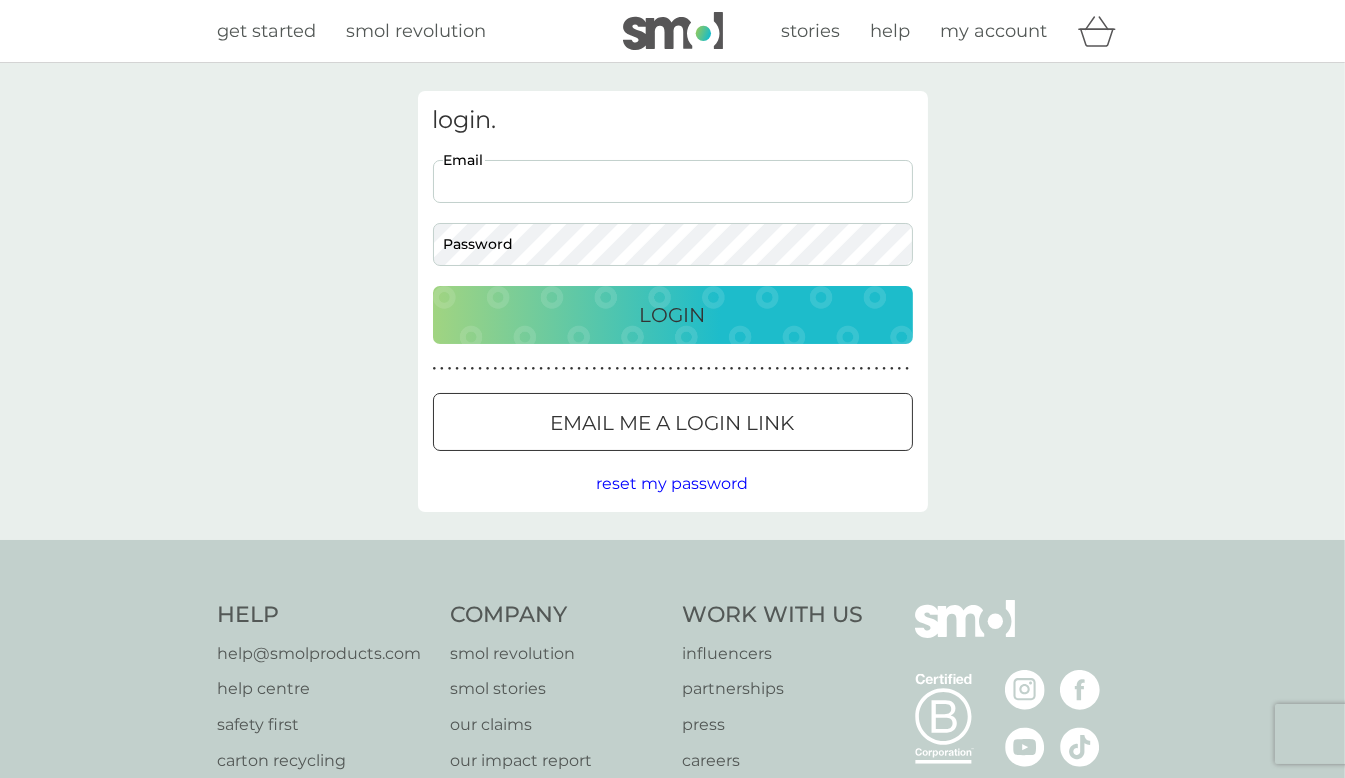 type on "hannah.lapin@example.com" 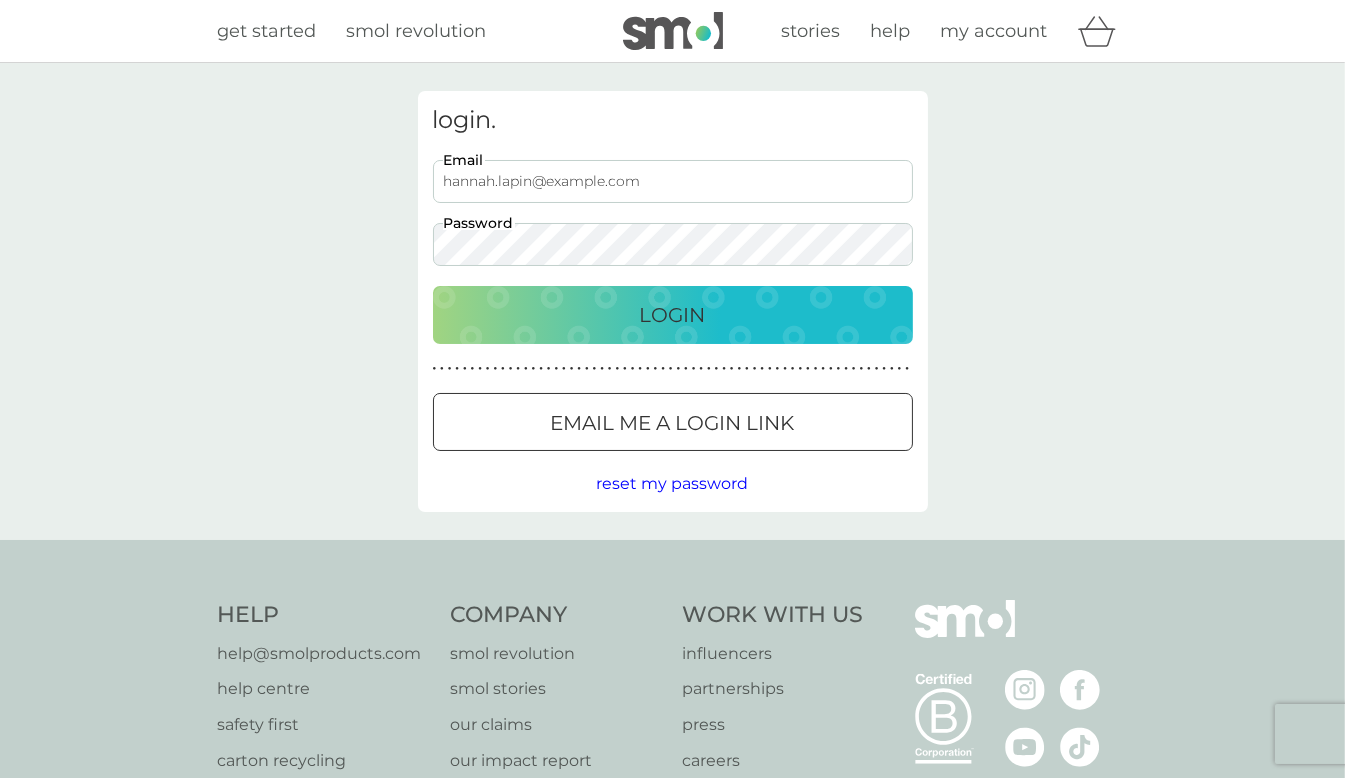 click at bounding box center (433, 223) 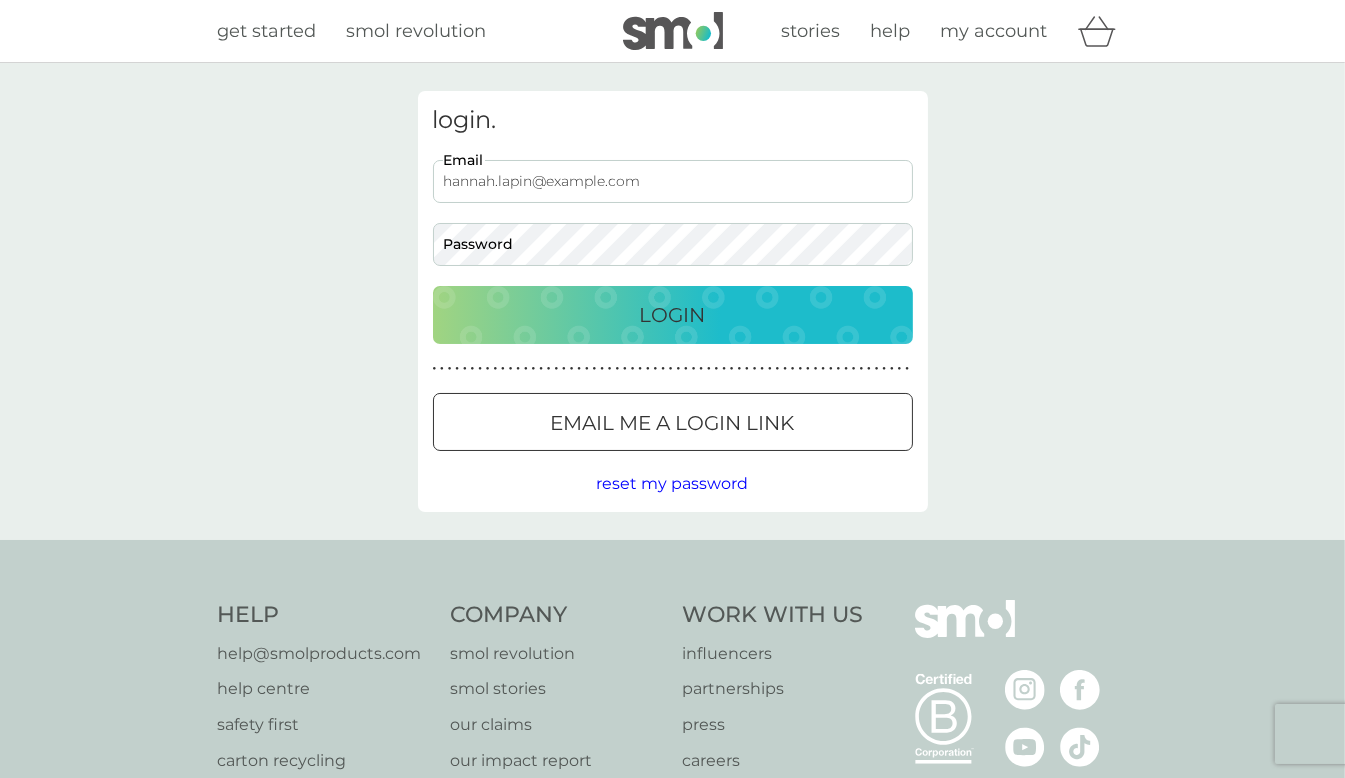 click on "reset my password" at bounding box center [673, 483] 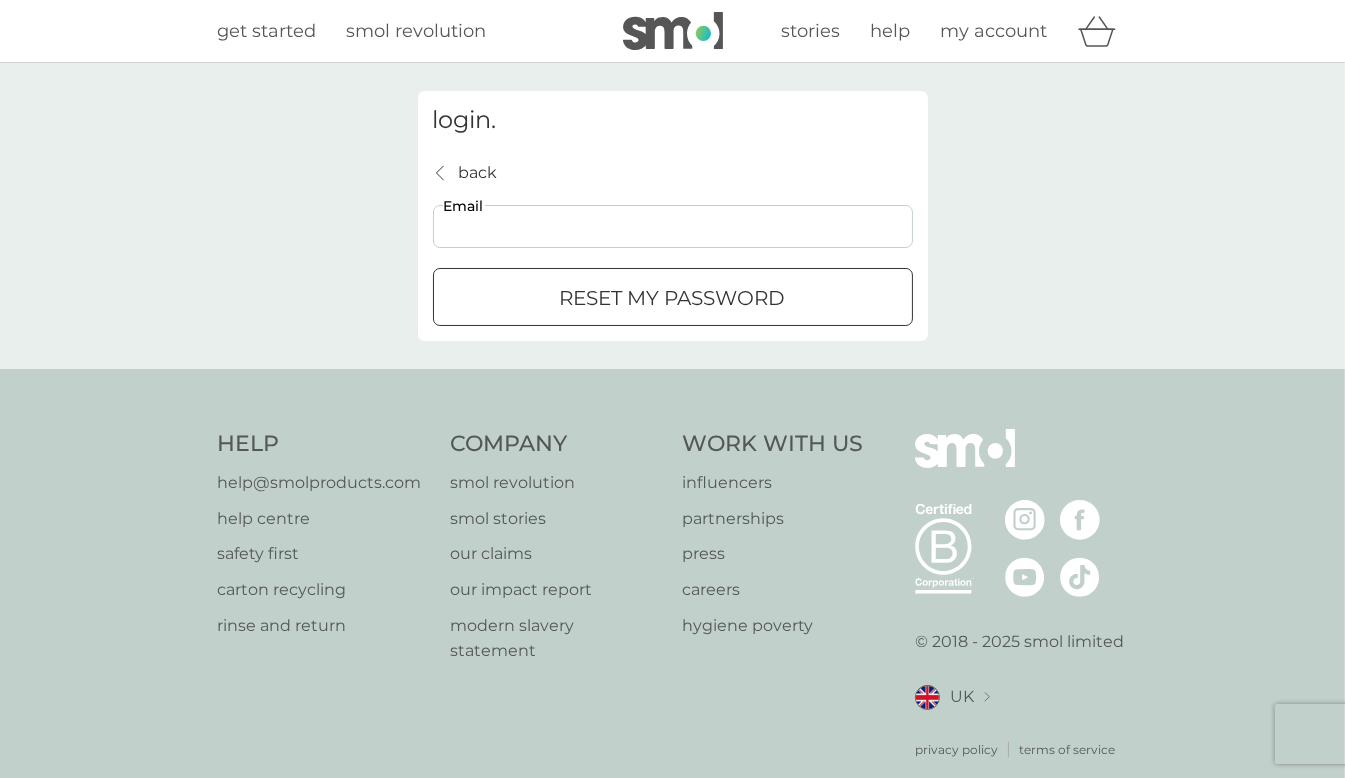 click on "Email" at bounding box center [673, 226] 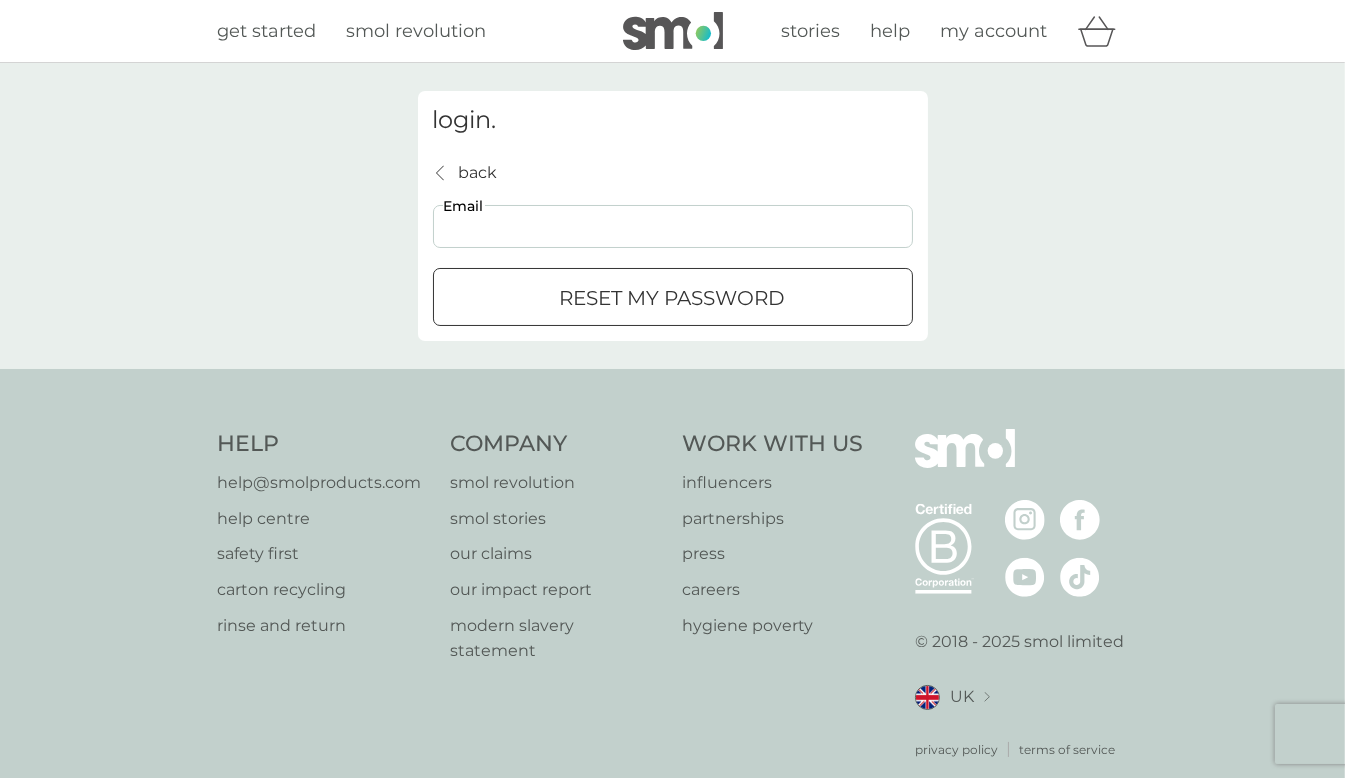 type on "hannah.lapin@gmail.com" 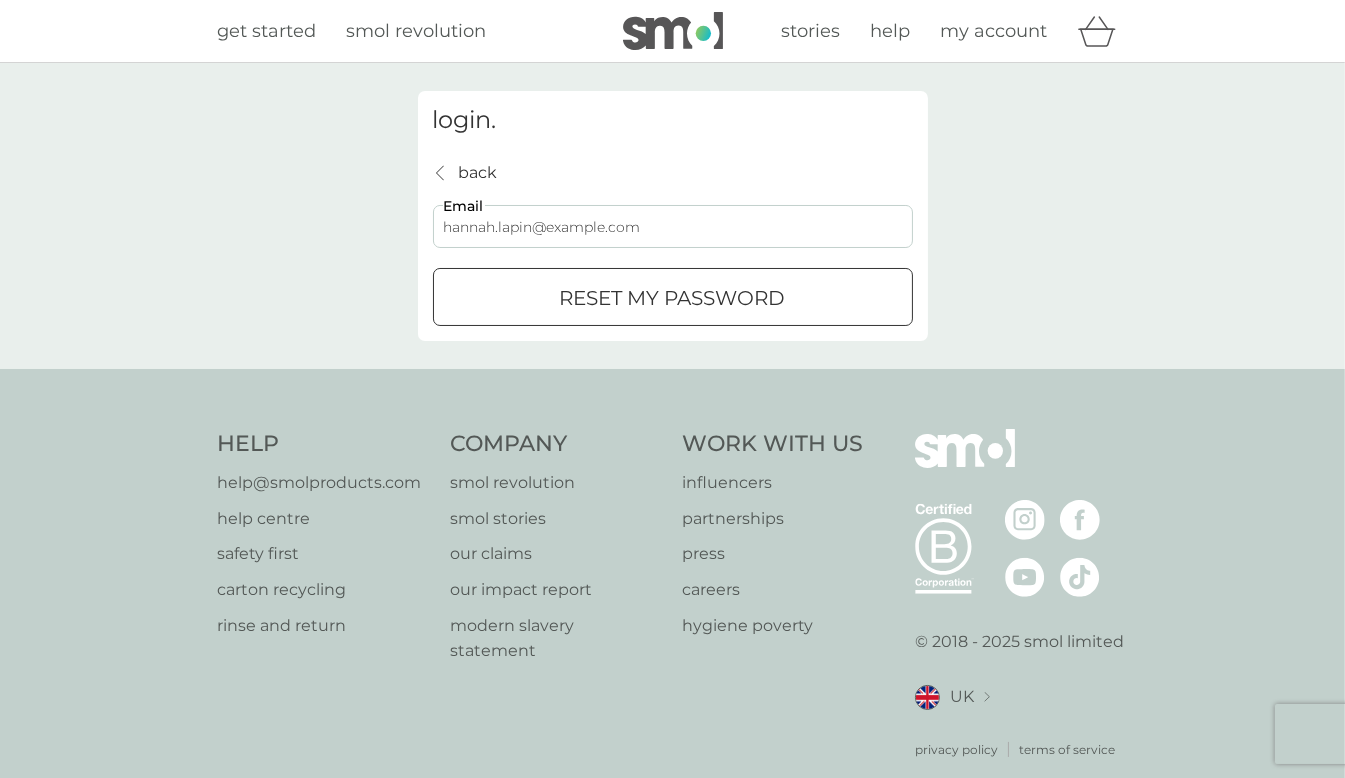 click on "reset my password" at bounding box center (673, 298) 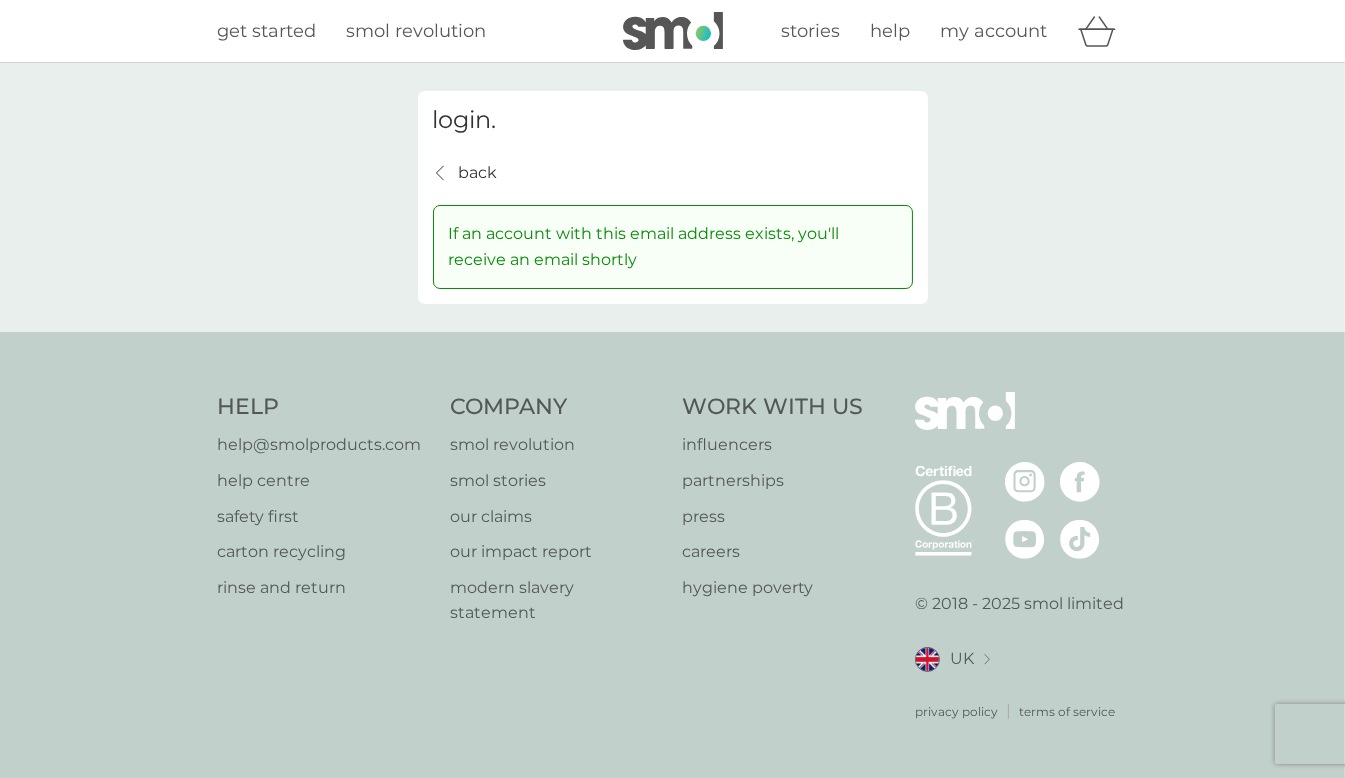 click on "back" at bounding box center [478, 173] 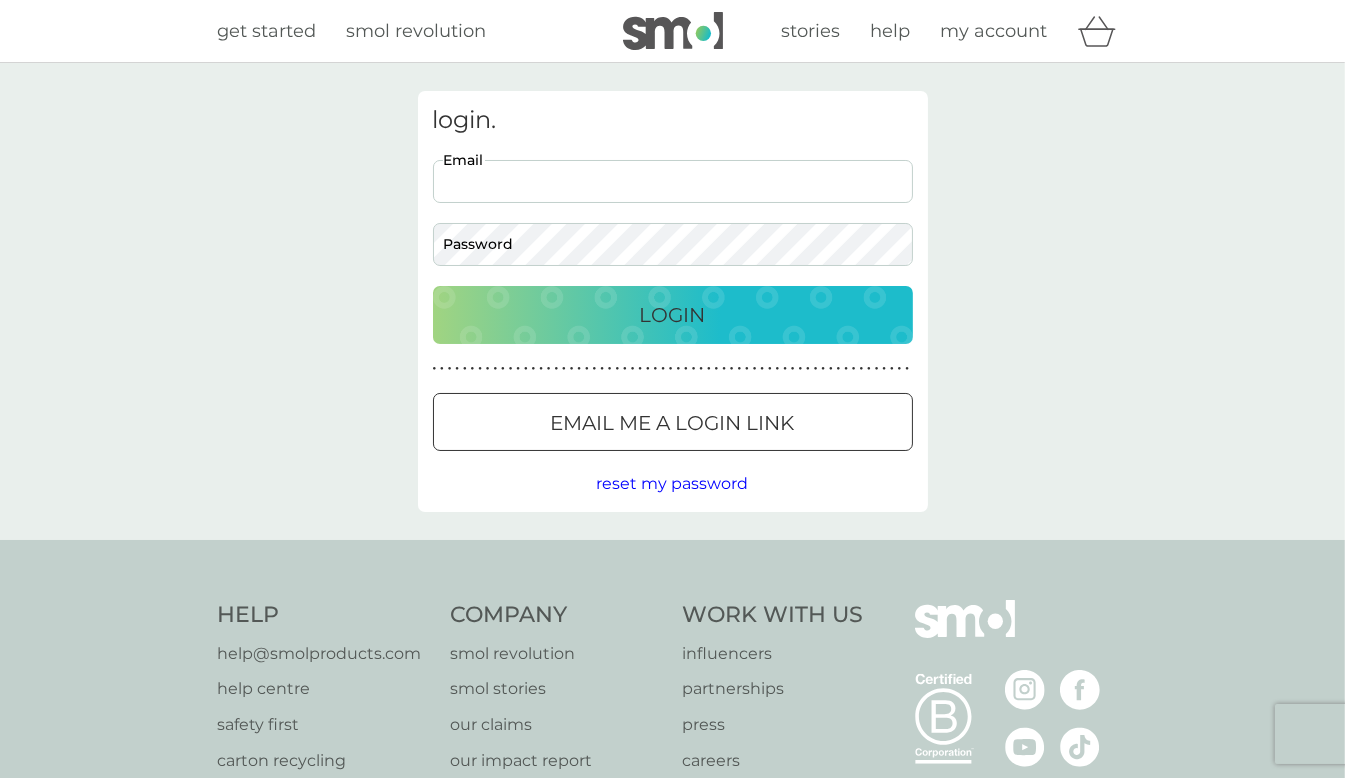 click on "Email" at bounding box center [673, 181] 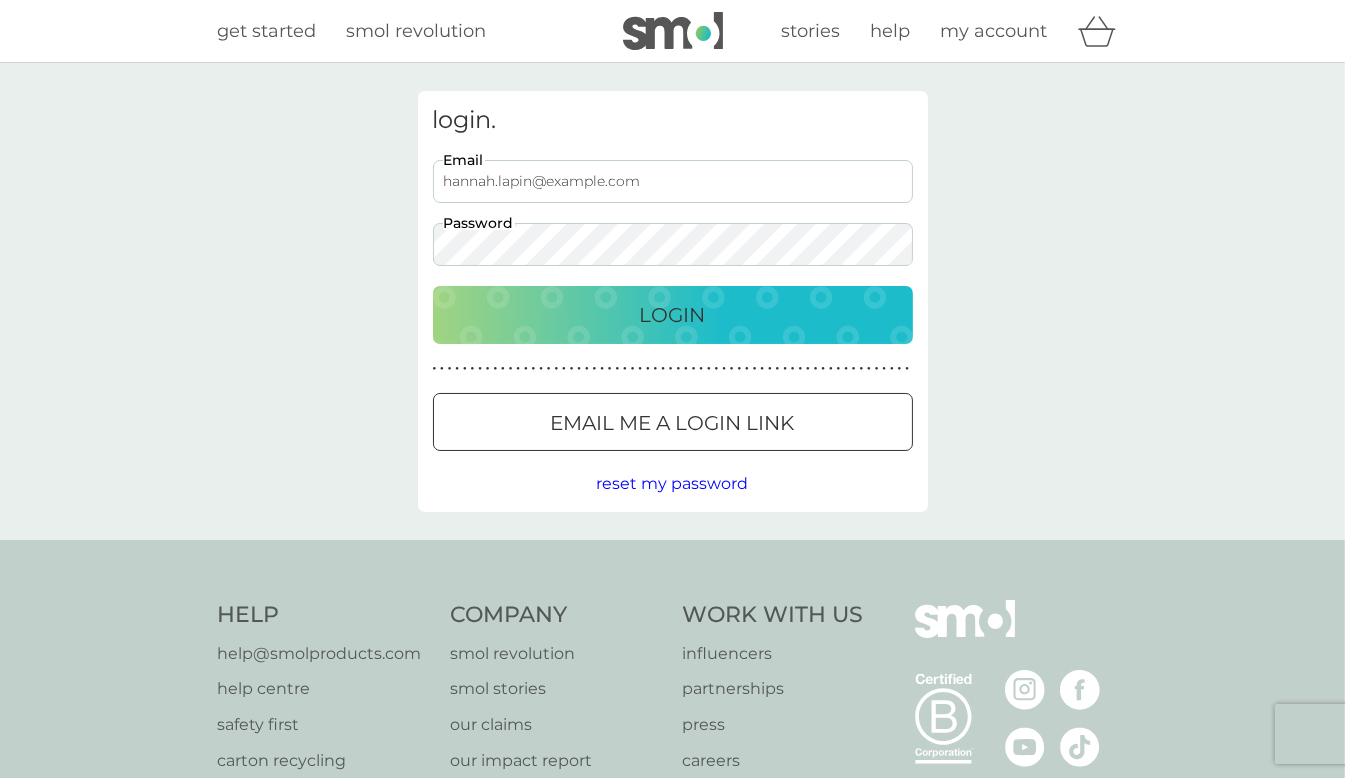 click on "Login" at bounding box center (673, 315) 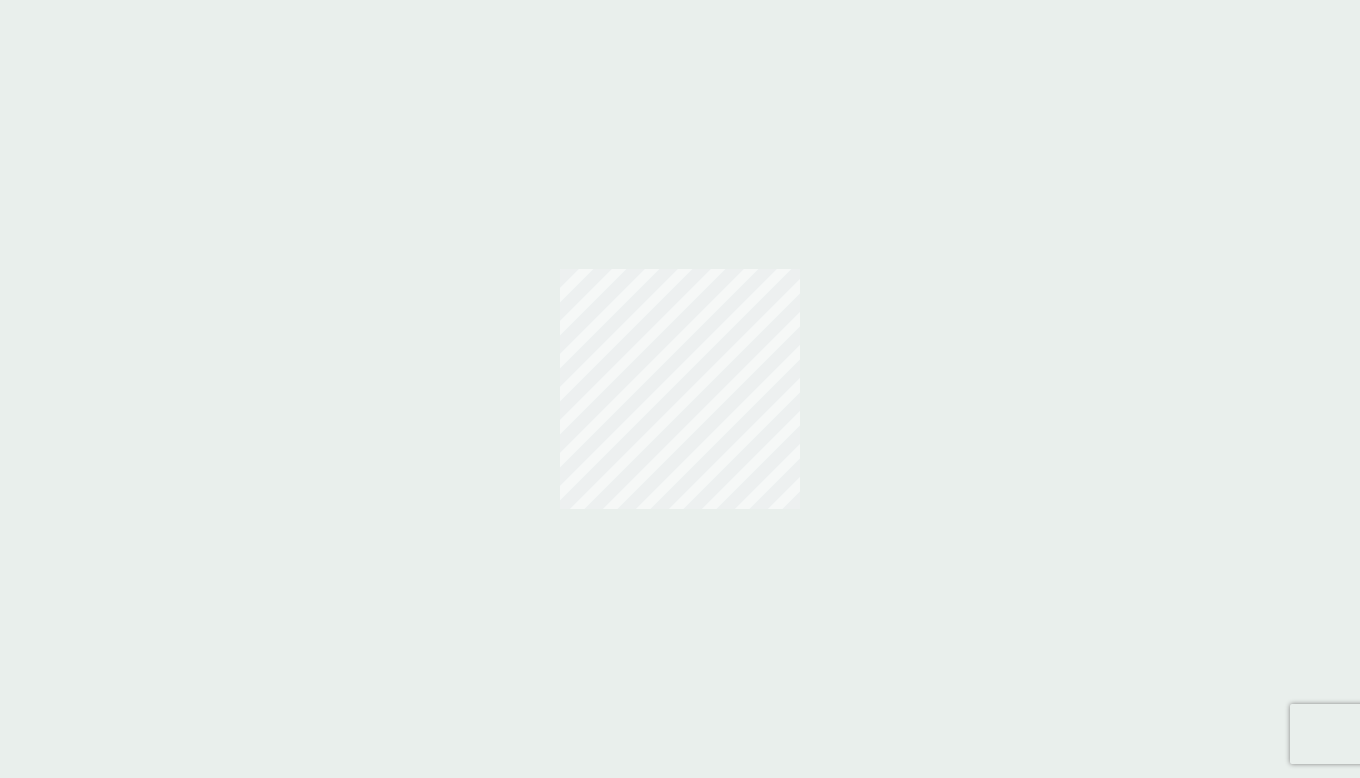 scroll, scrollTop: 0, scrollLeft: 0, axis: both 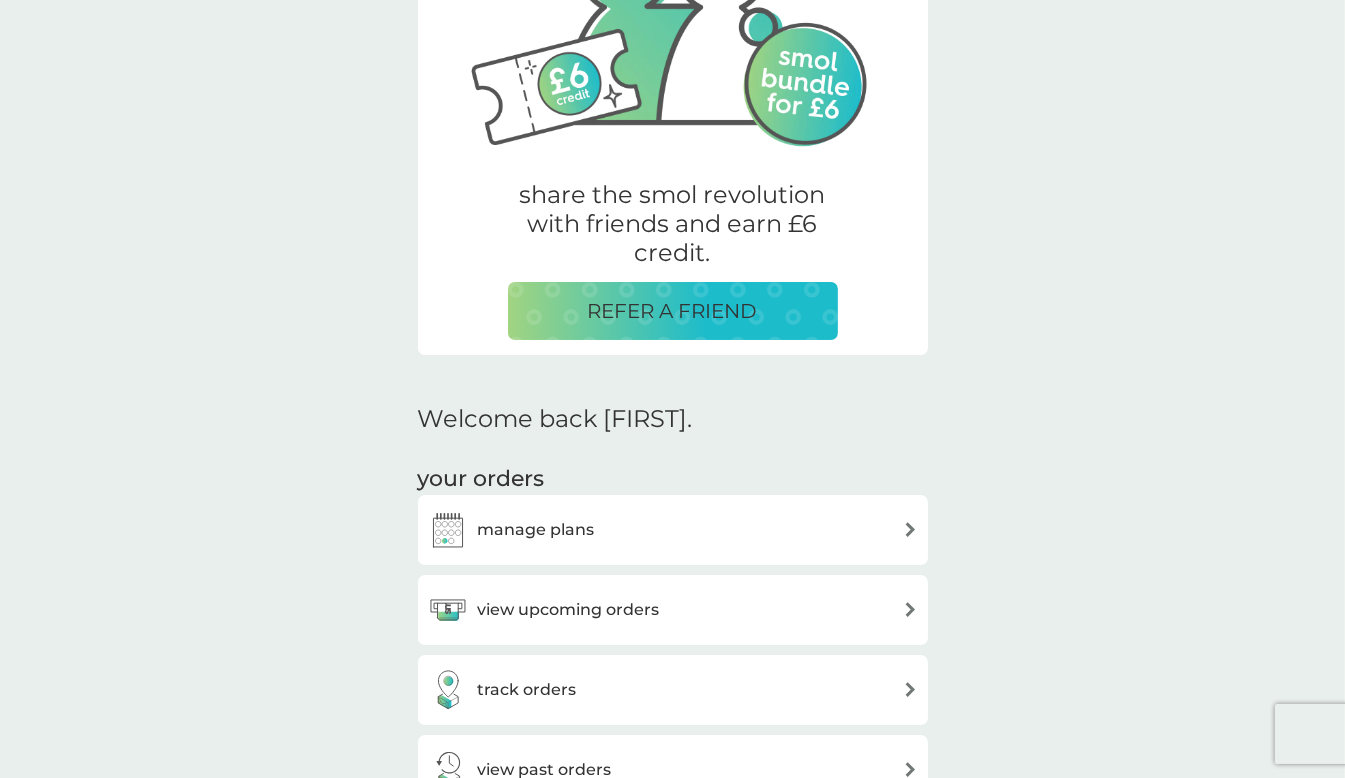 click on "manage plans" at bounding box center (673, 530) 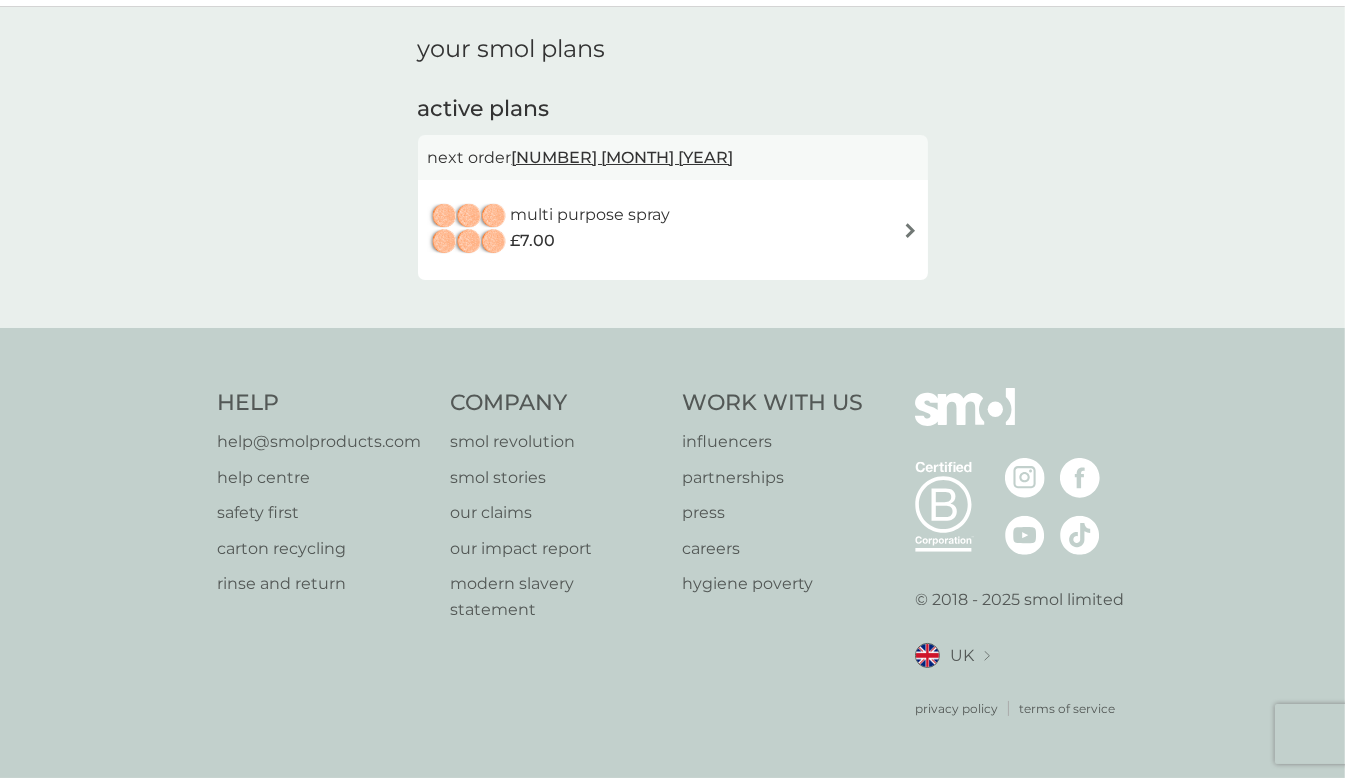 scroll, scrollTop: 0, scrollLeft: 0, axis: both 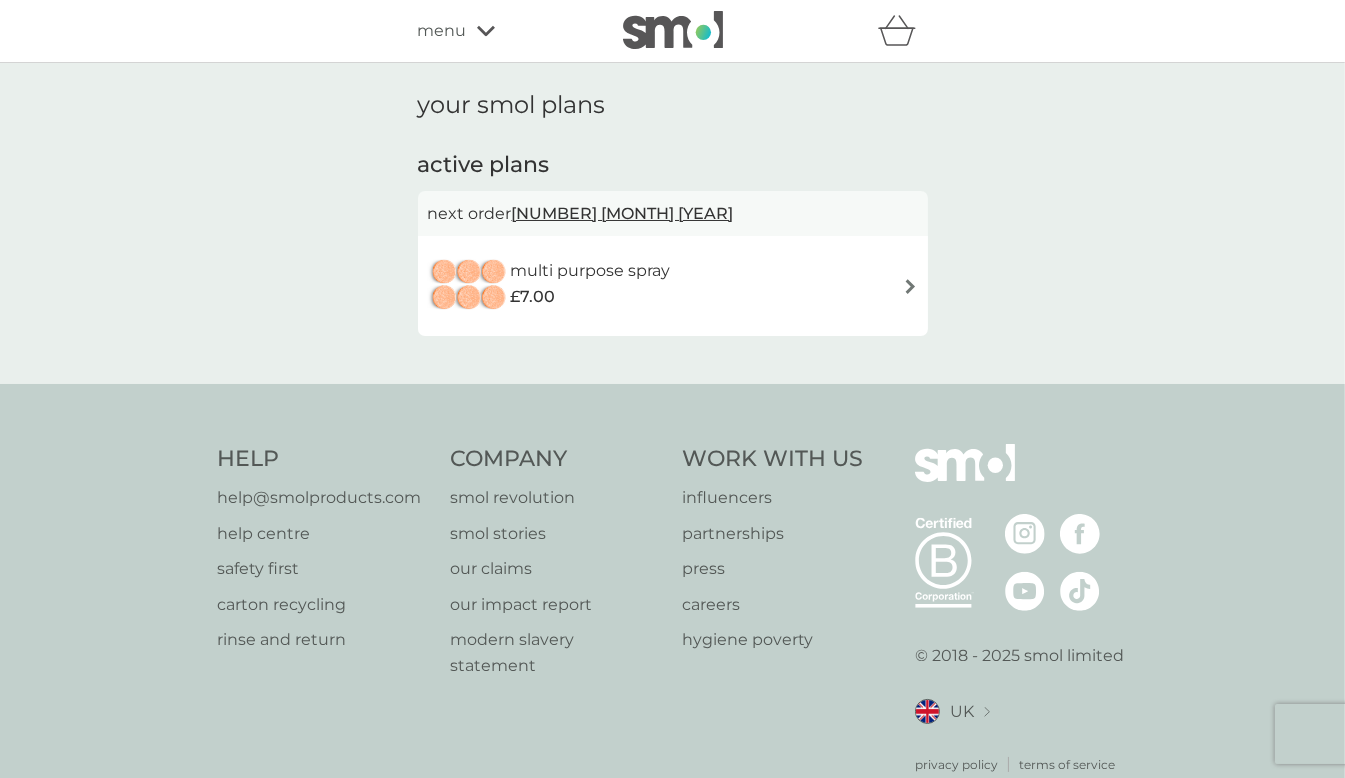 click on "multi purpose spray £7.00" at bounding box center [600, 286] 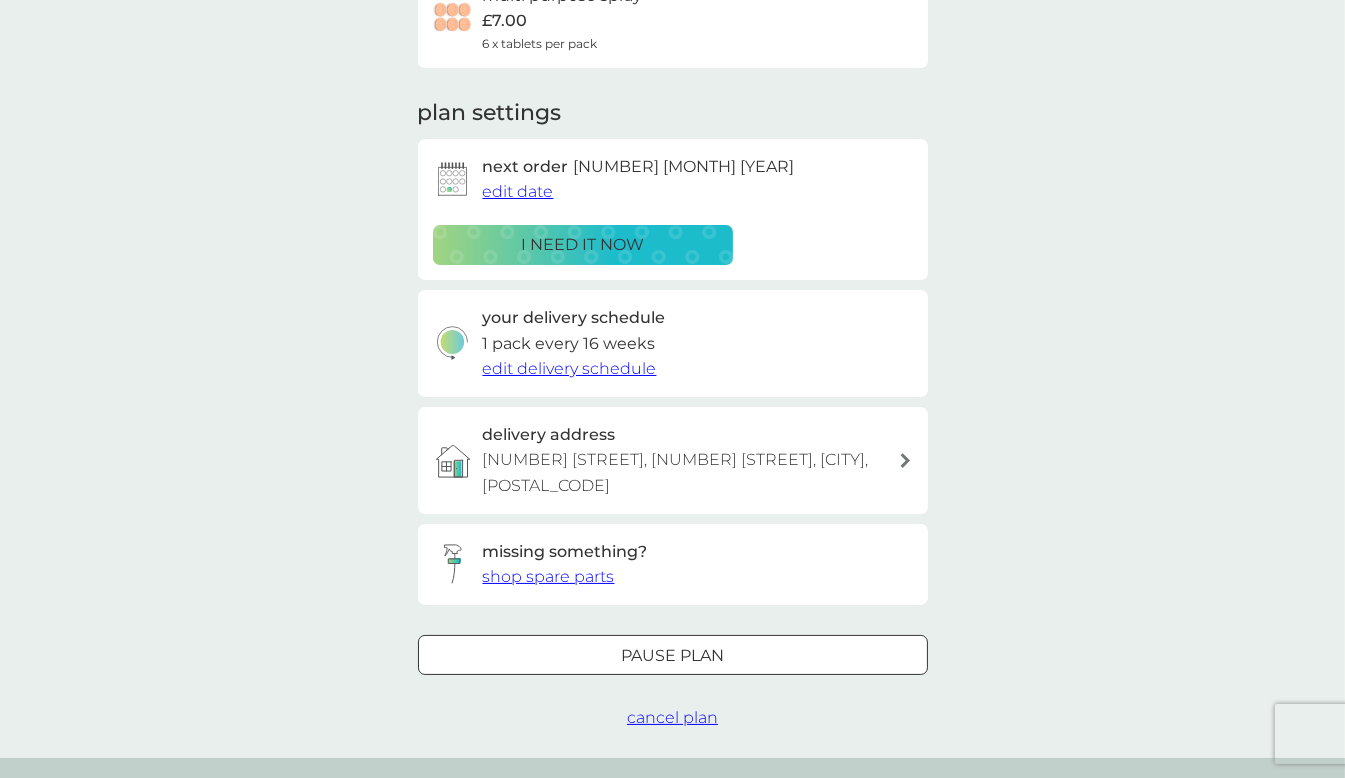 scroll, scrollTop: 200, scrollLeft: 0, axis: vertical 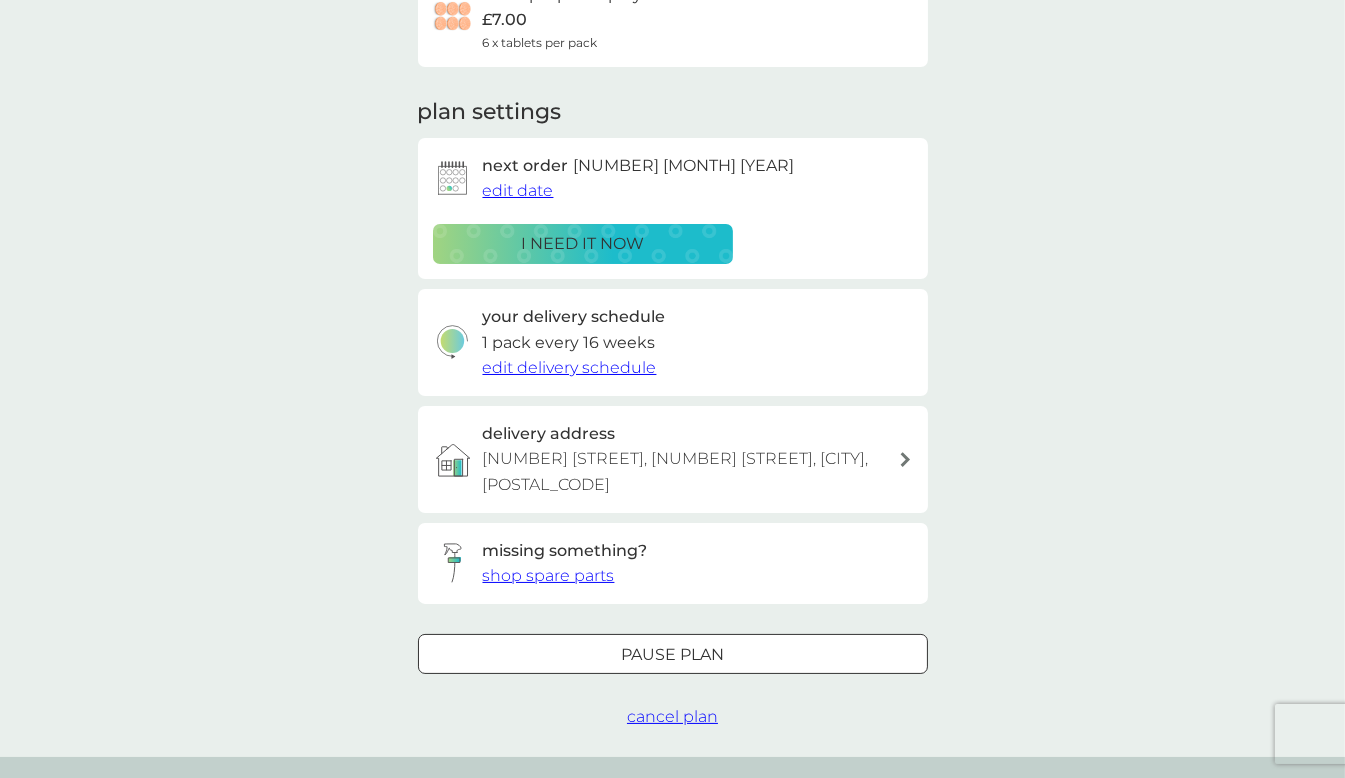 click on "edit date" at bounding box center (518, 190) 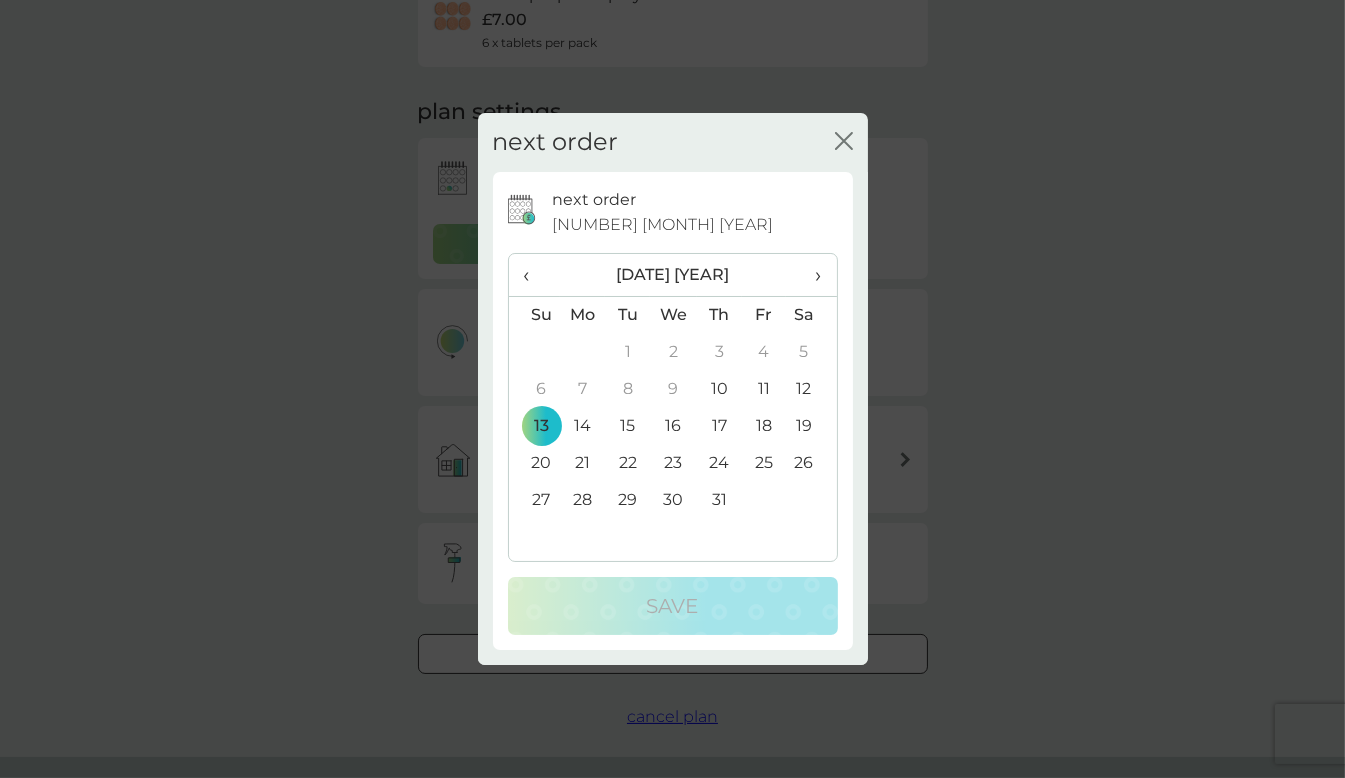 click on "›" at bounding box center (811, 275) 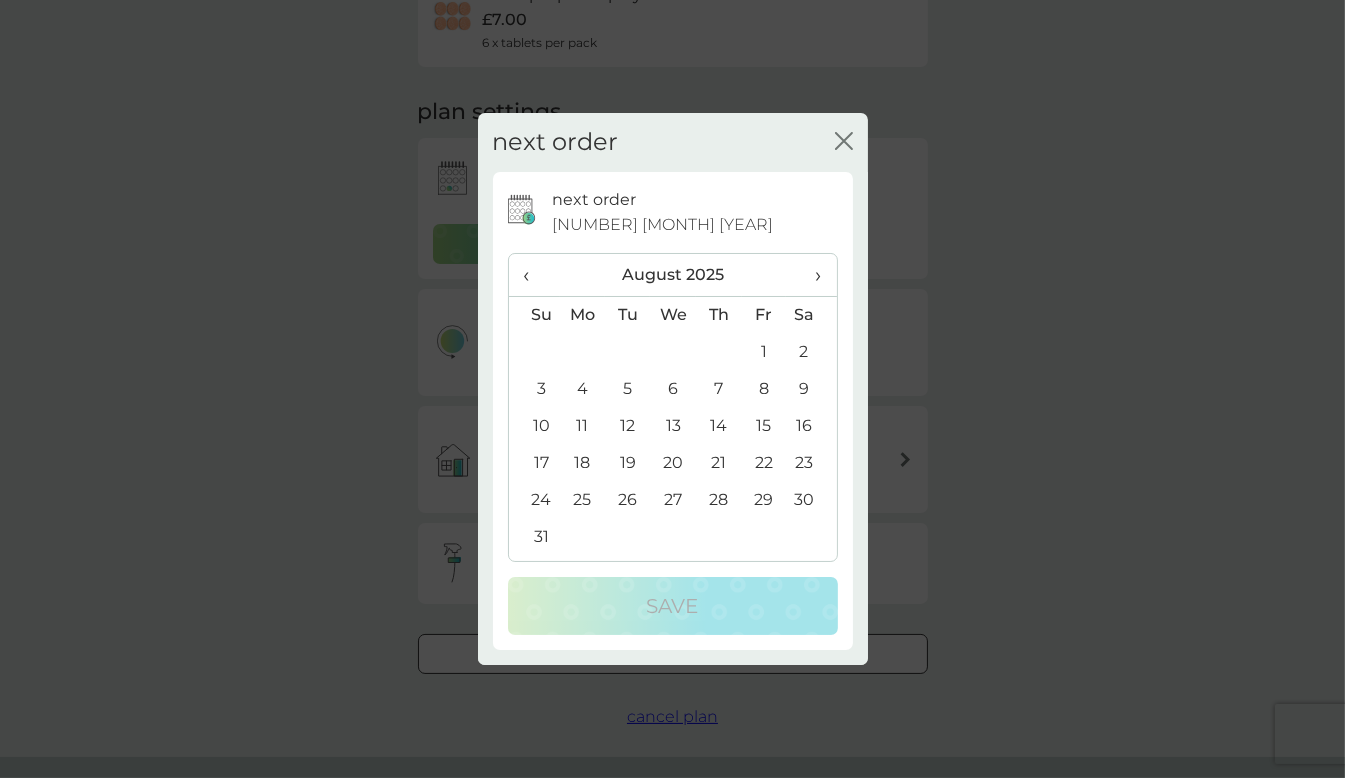 click on "›" at bounding box center (811, 275) 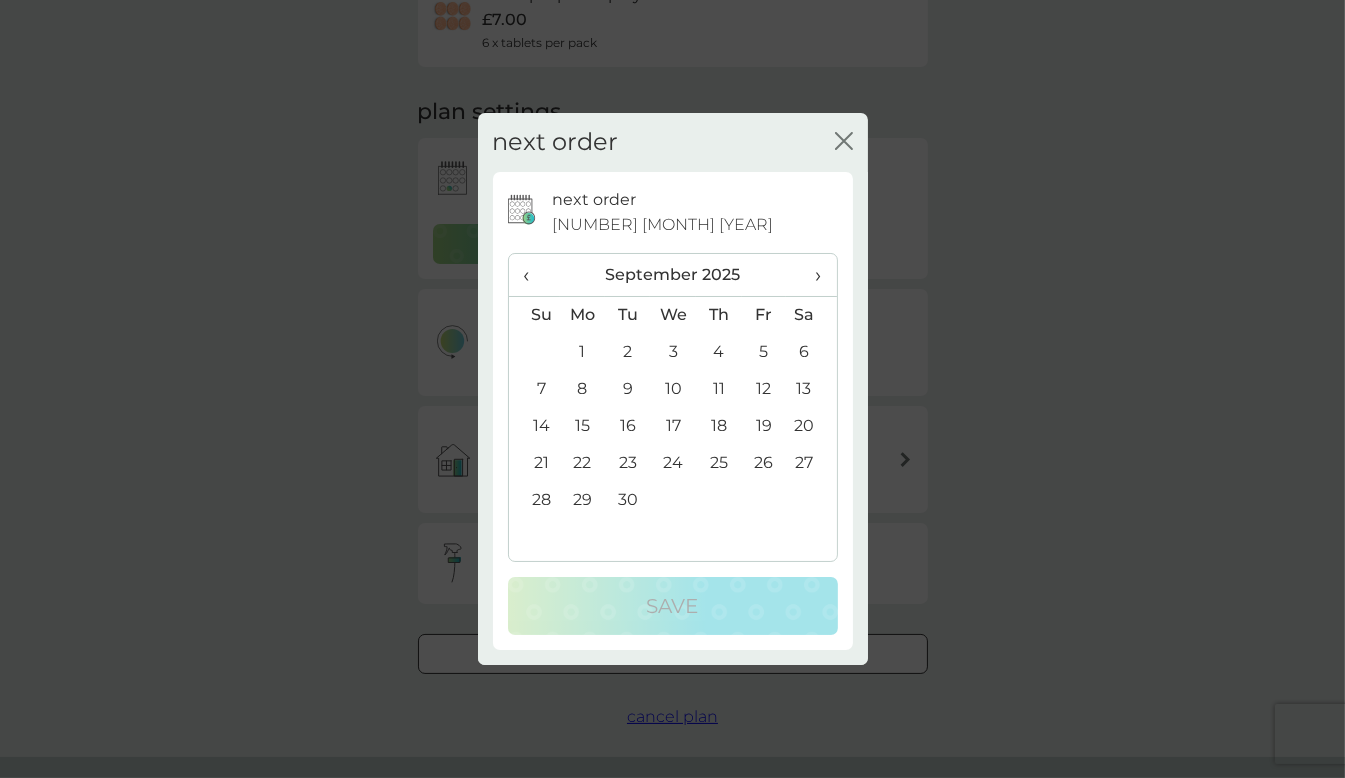 click on "›" at bounding box center (811, 275) 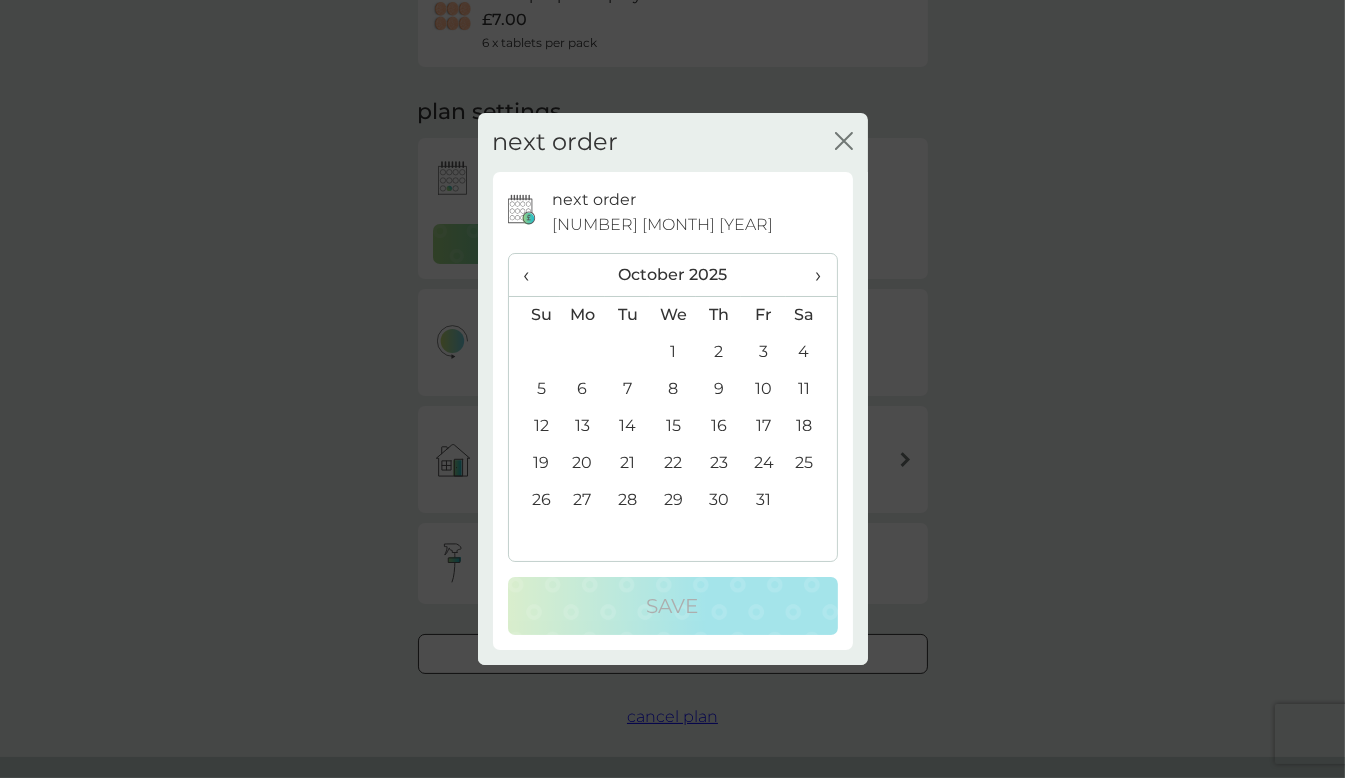 click on "›" at bounding box center [811, 275] 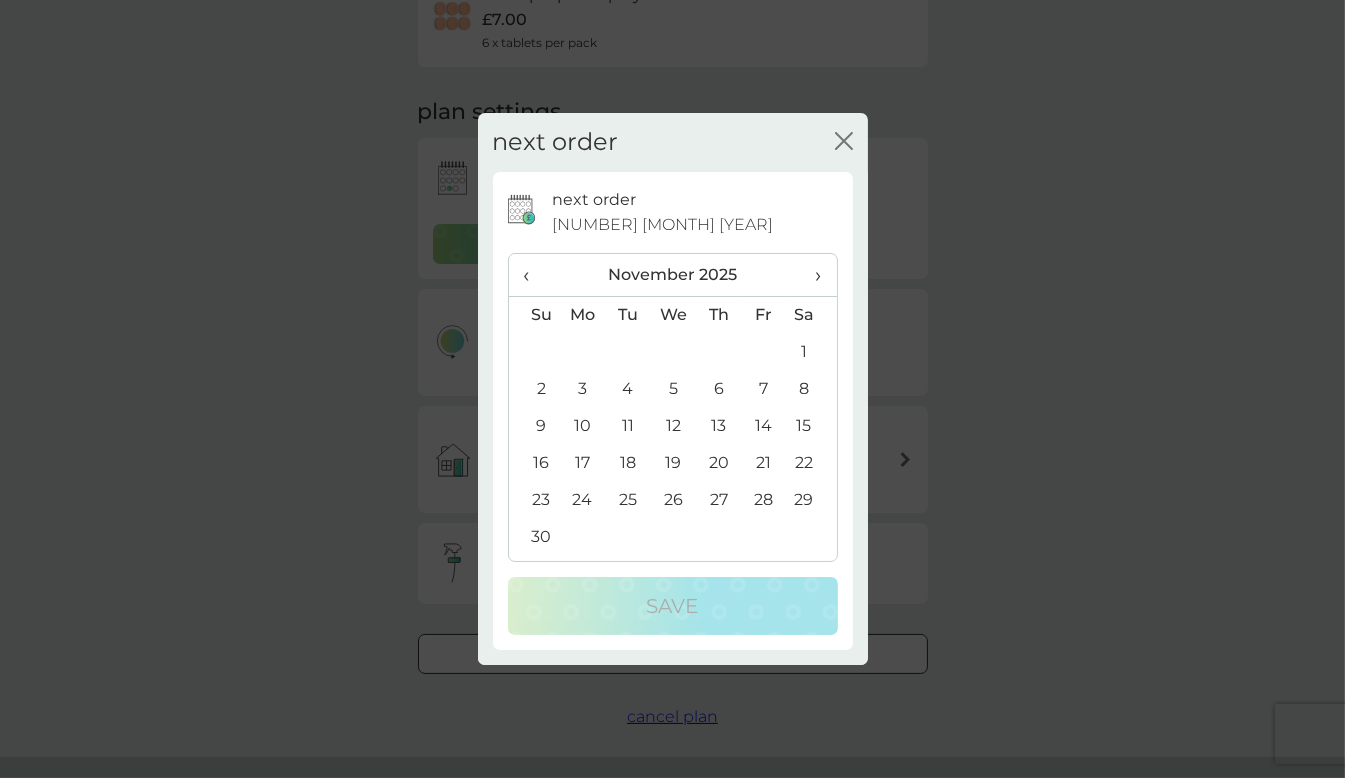 click on "›" at bounding box center (811, 275) 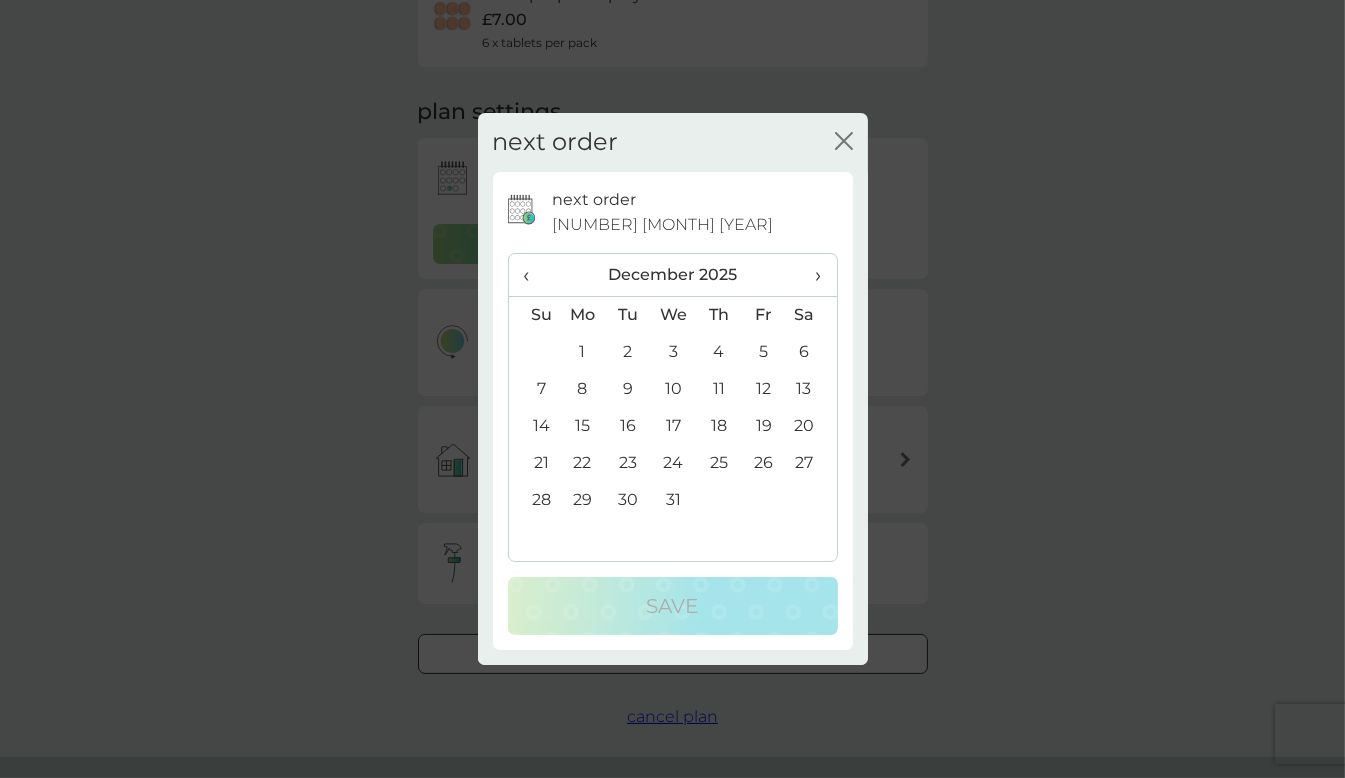 click on "›" at bounding box center [811, 275] 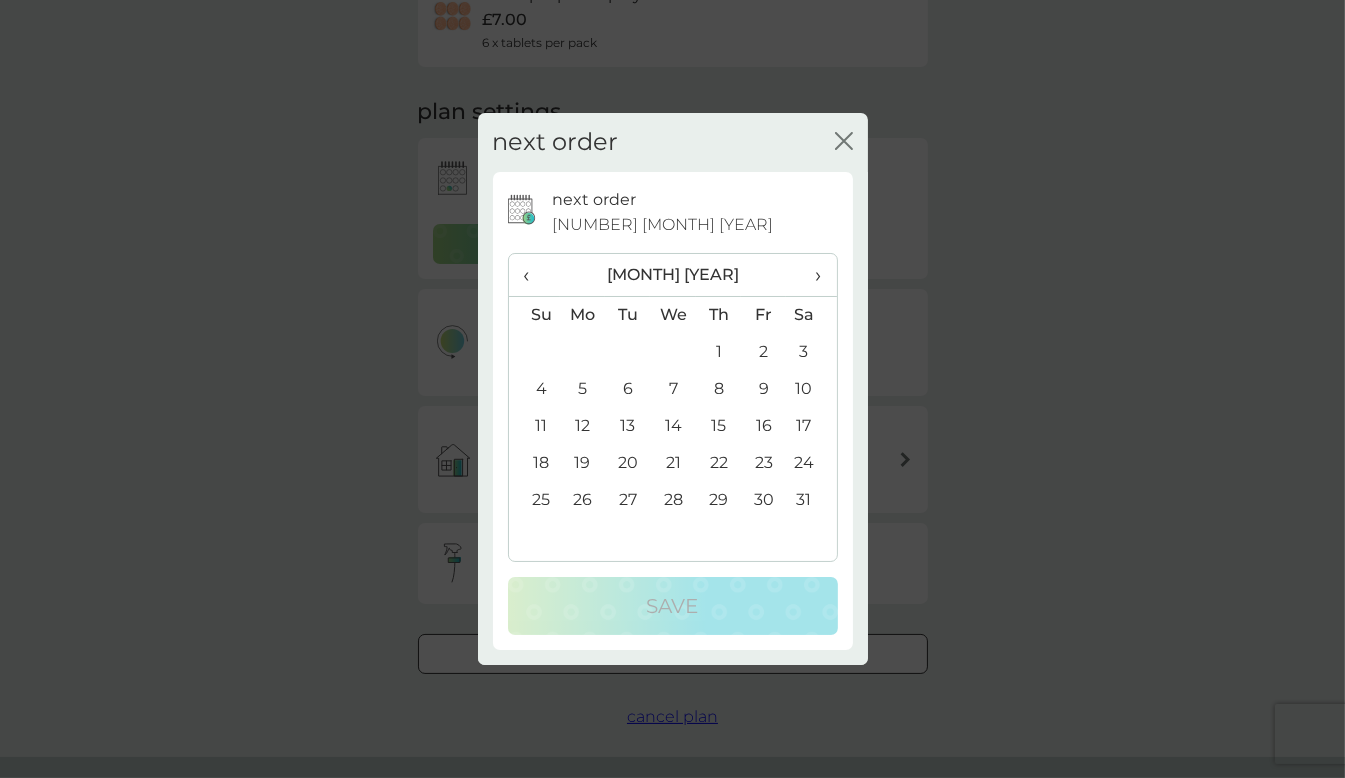 click on "1" at bounding box center (718, 352) 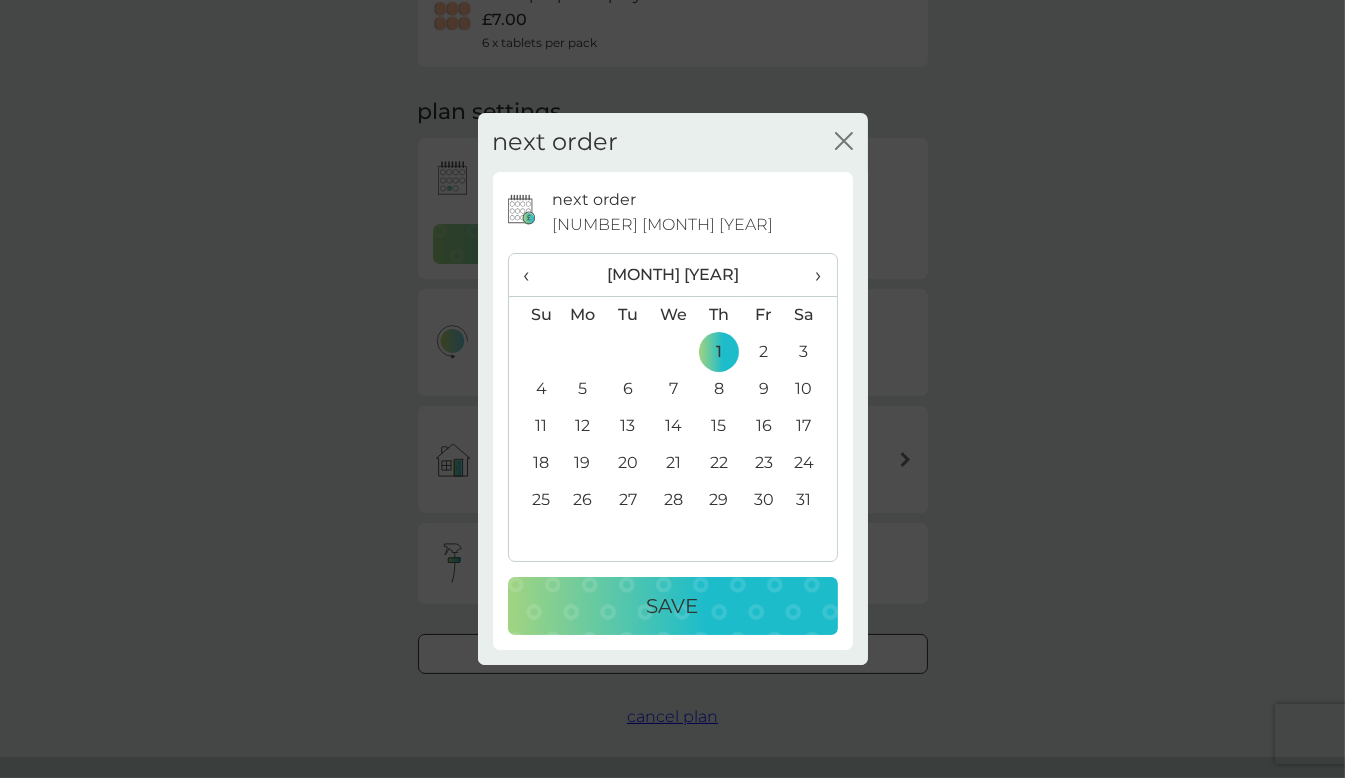 click on "Save" at bounding box center (673, 606) 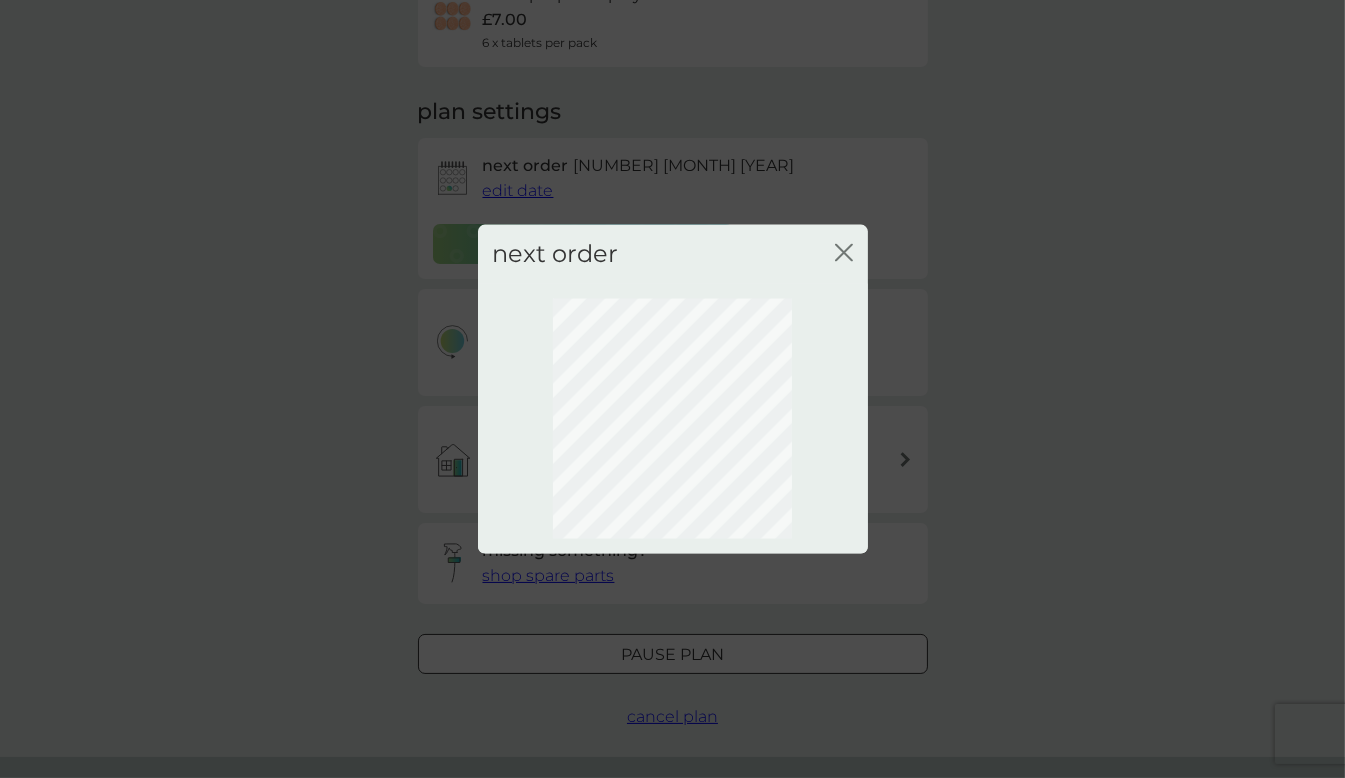 scroll, scrollTop: 61, scrollLeft: 0, axis: vertical 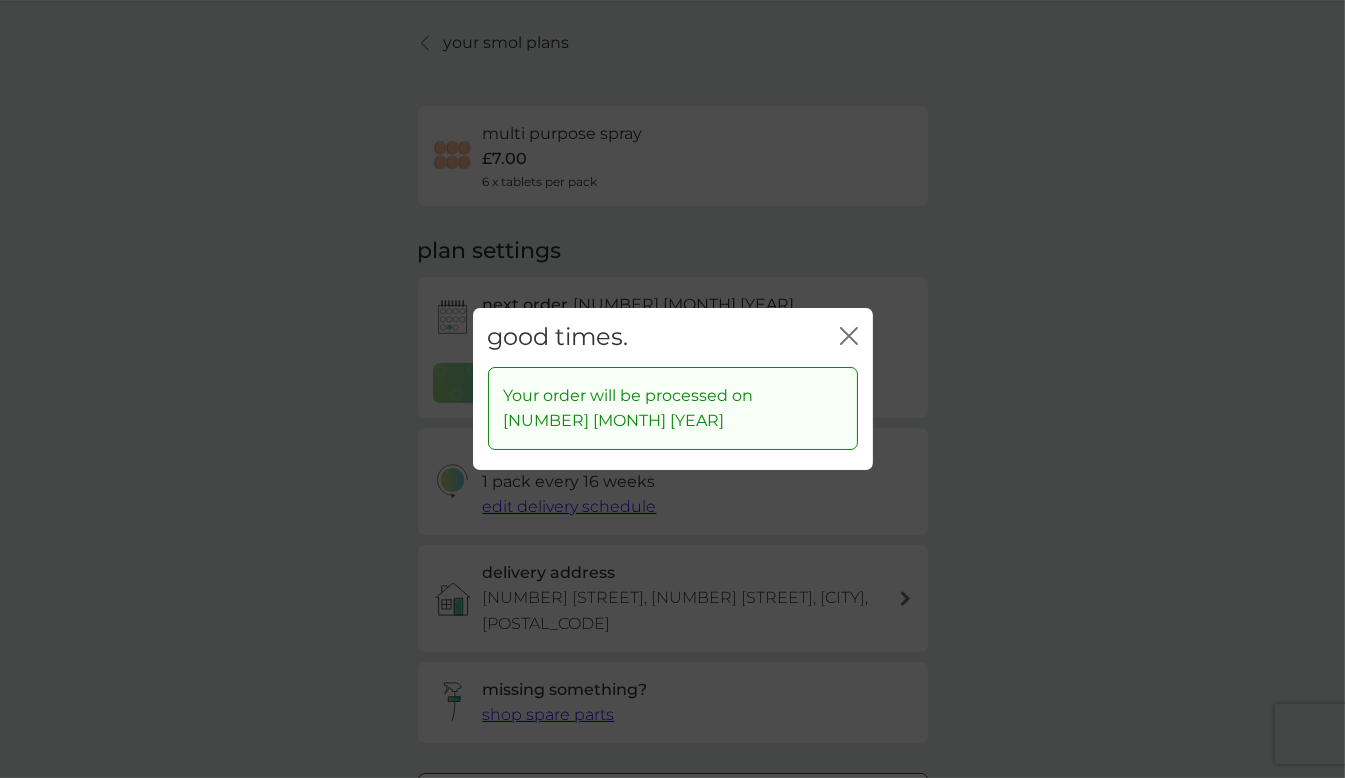 click on "close" at bounding box center [849, 337] 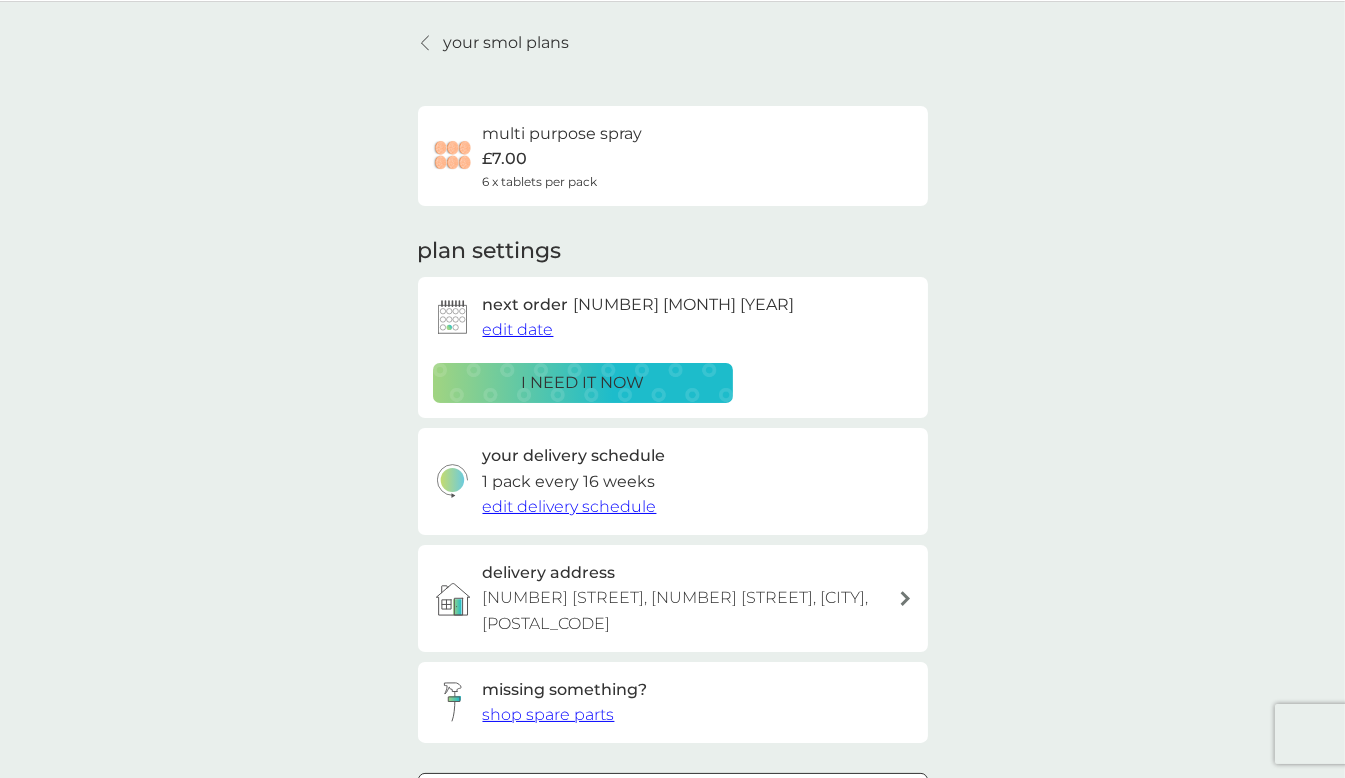 click on "delivery address [NUMBER] [BUILDING_NAME], [NUMBER] [STREET], [CITY], [POSTAL_CODE]" at bounding box center (673, 598) 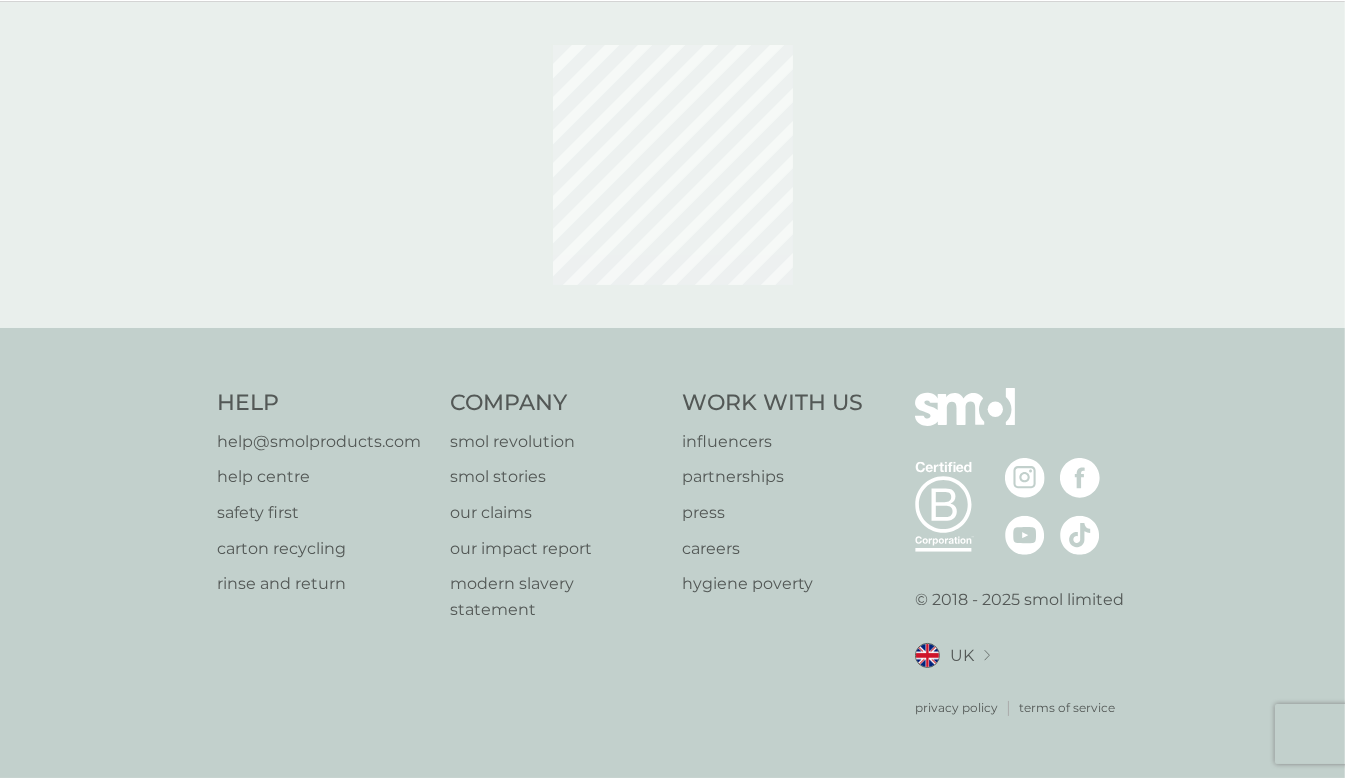 scroll, scrollTop: 0, scrollLeft: 0, axis: both 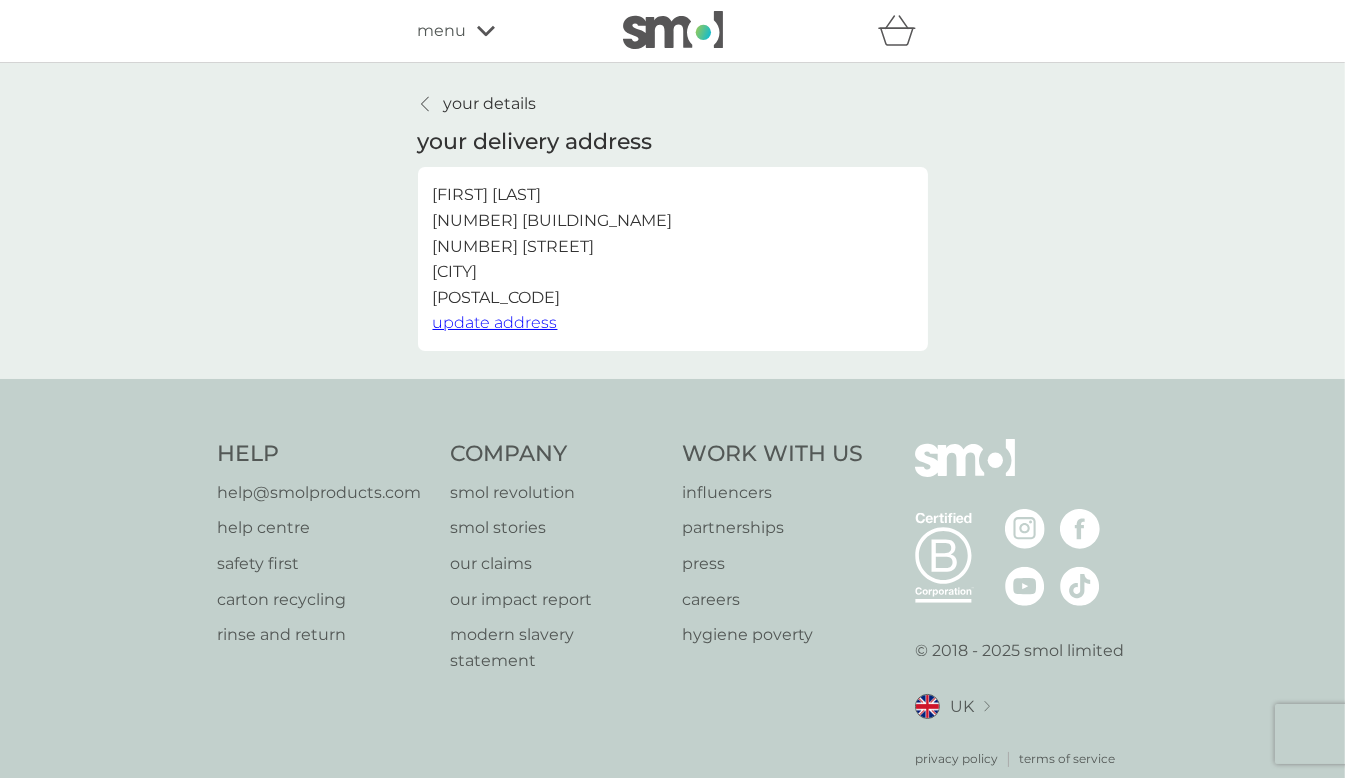 click on "update address" at bounding box center (495, 322) 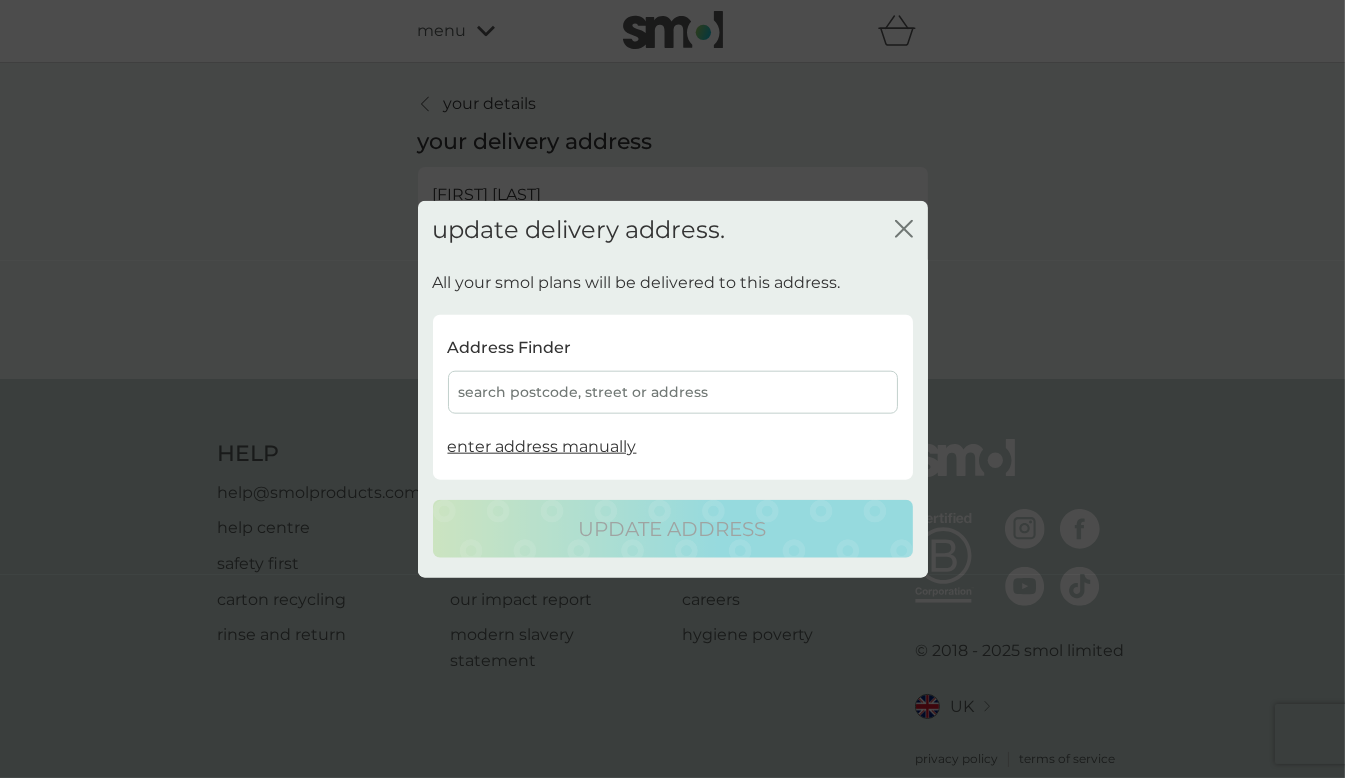 click on "search postcode, street or address" at bounding box center [673, 392] 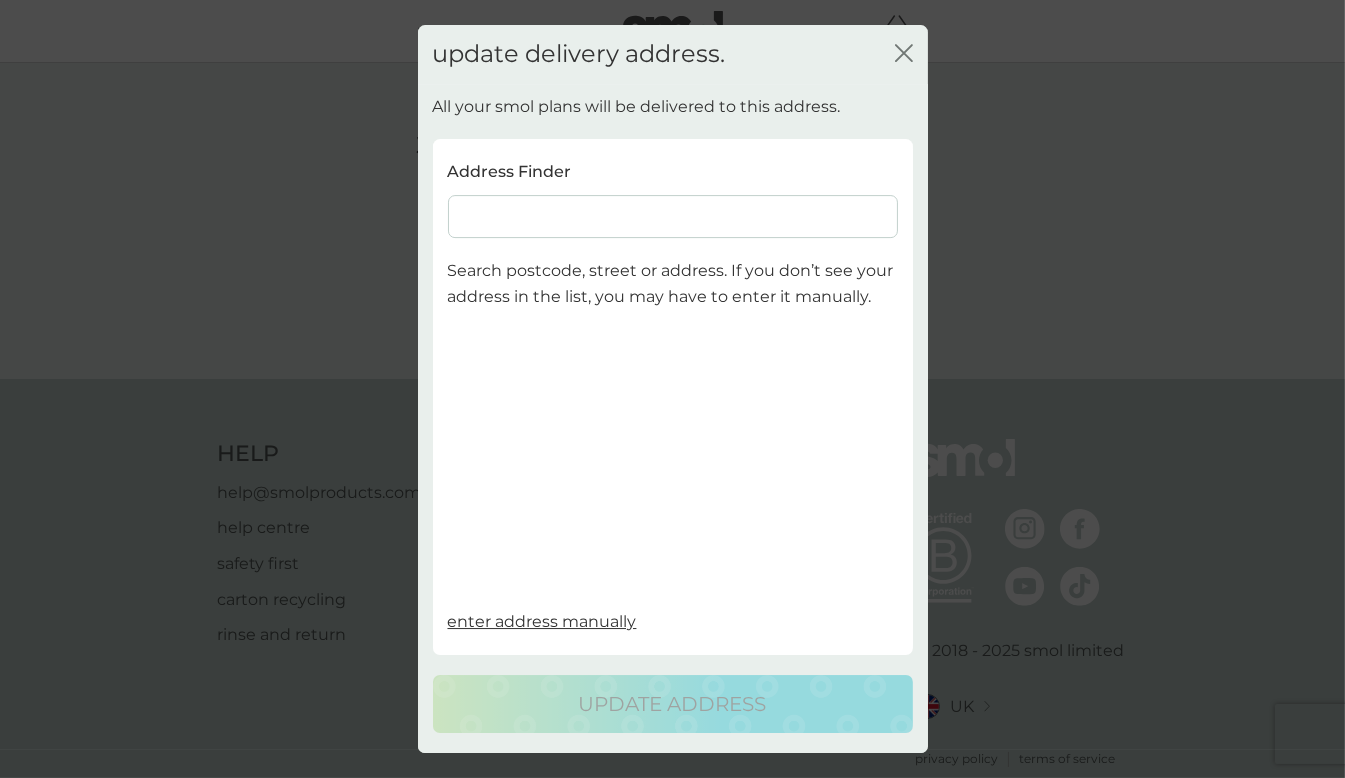 click at bounding box center (673, 216) 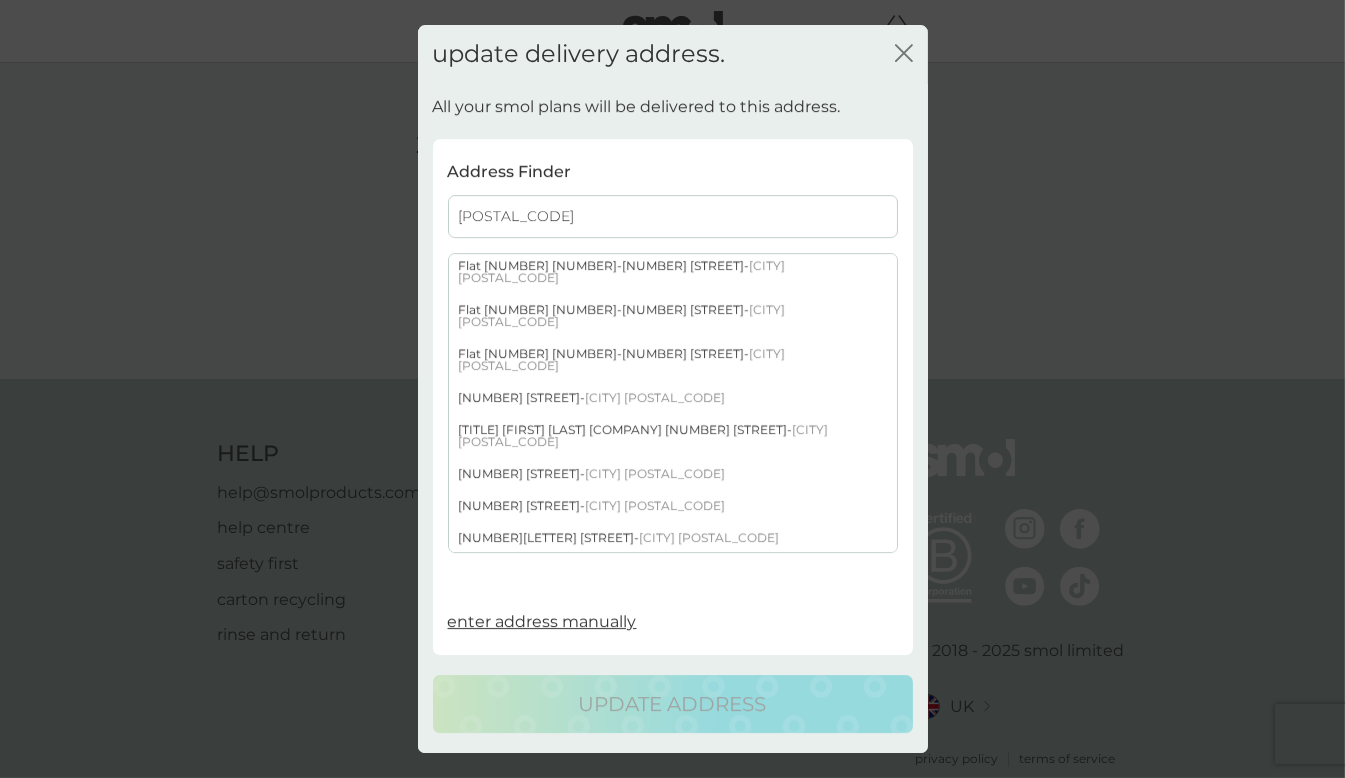 scroll, scrollTop: 146, scrollLeft: 0, axis: vertical 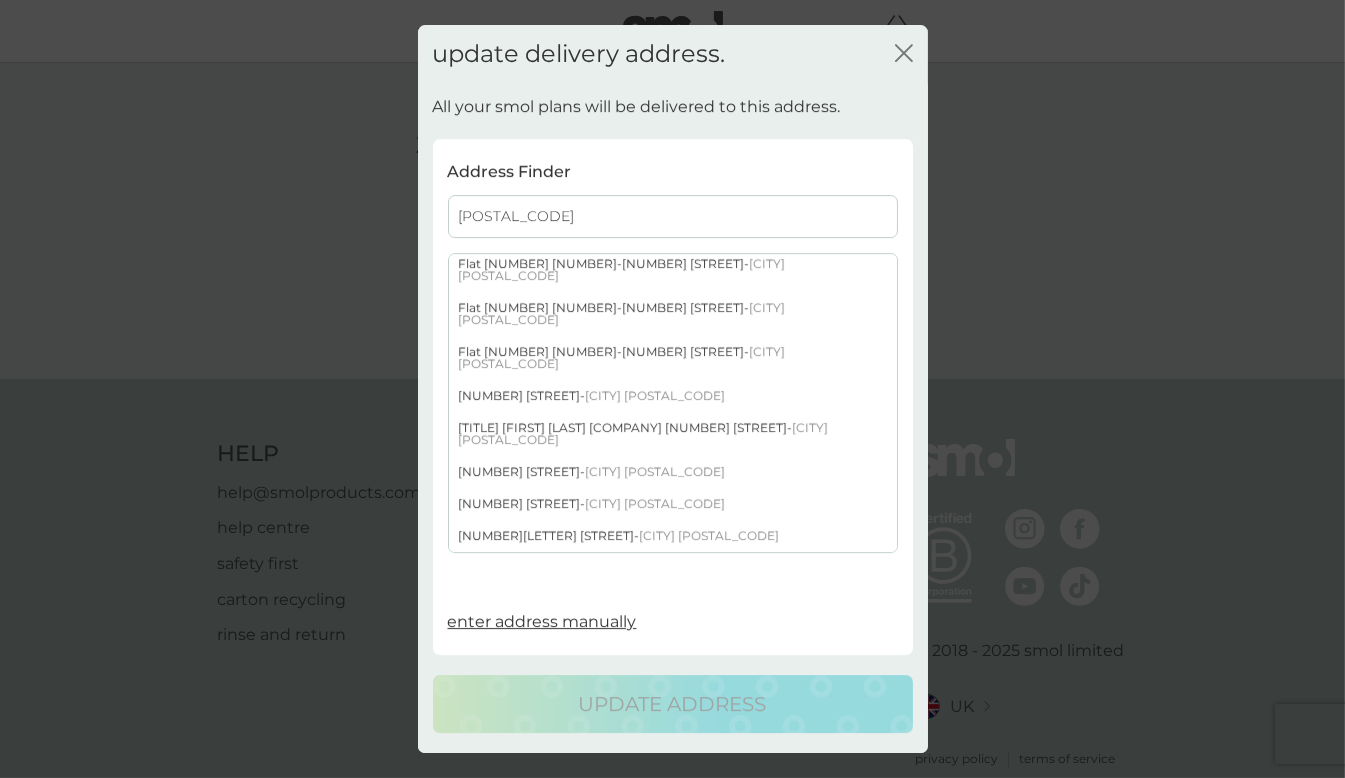 type on "[POSTAL_CODE]" 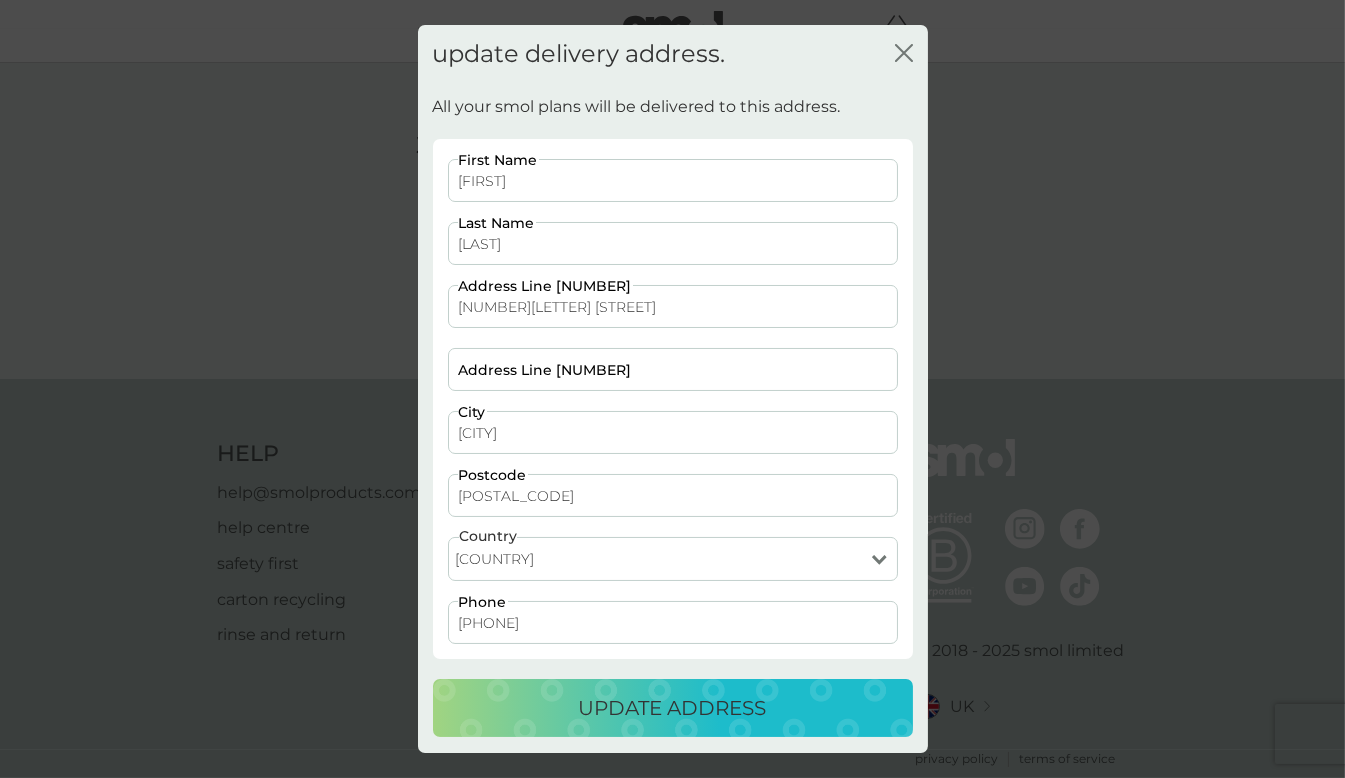 click on "update address" at bounding box center (673, 708) 